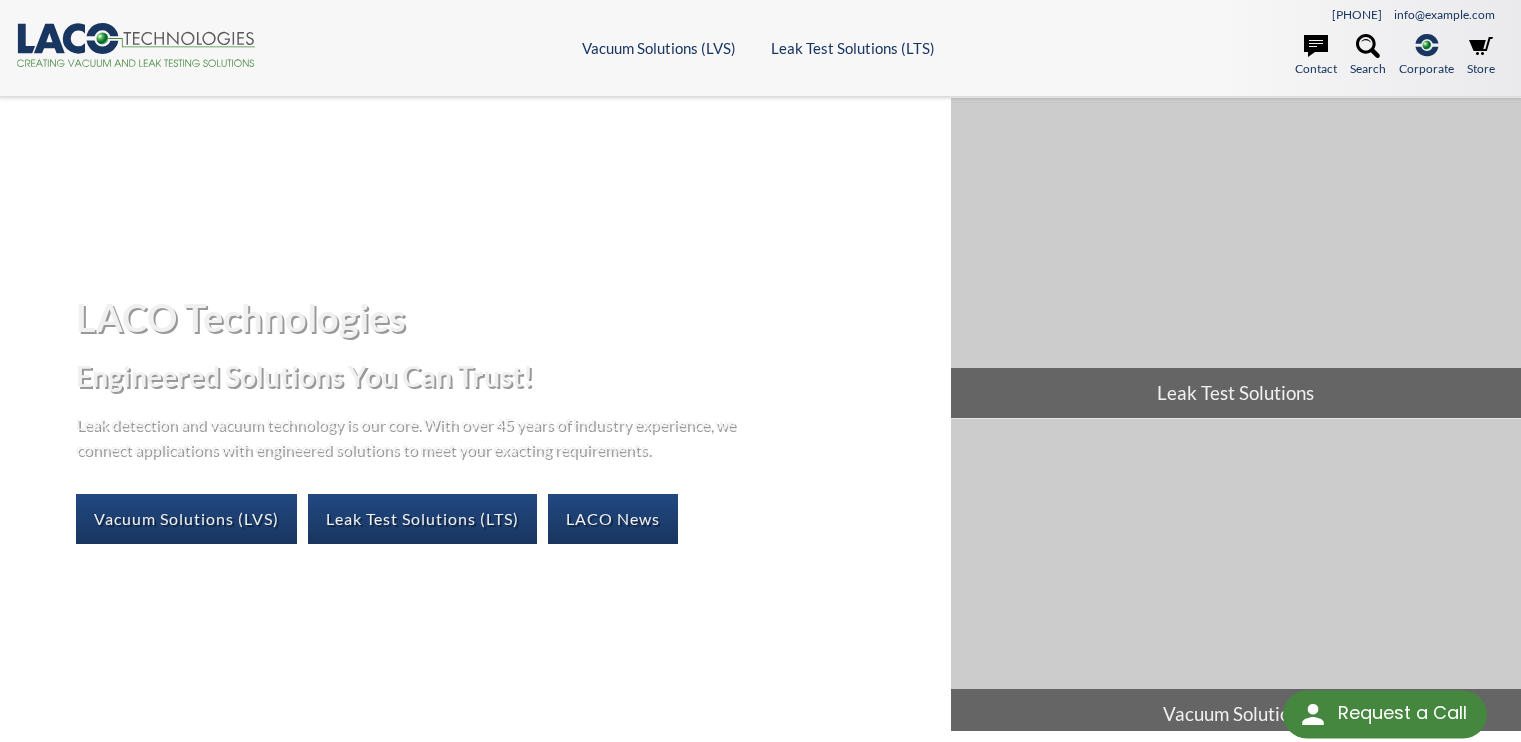 scroll, scrollTop: 0, scrollLeft: 0, axis: both 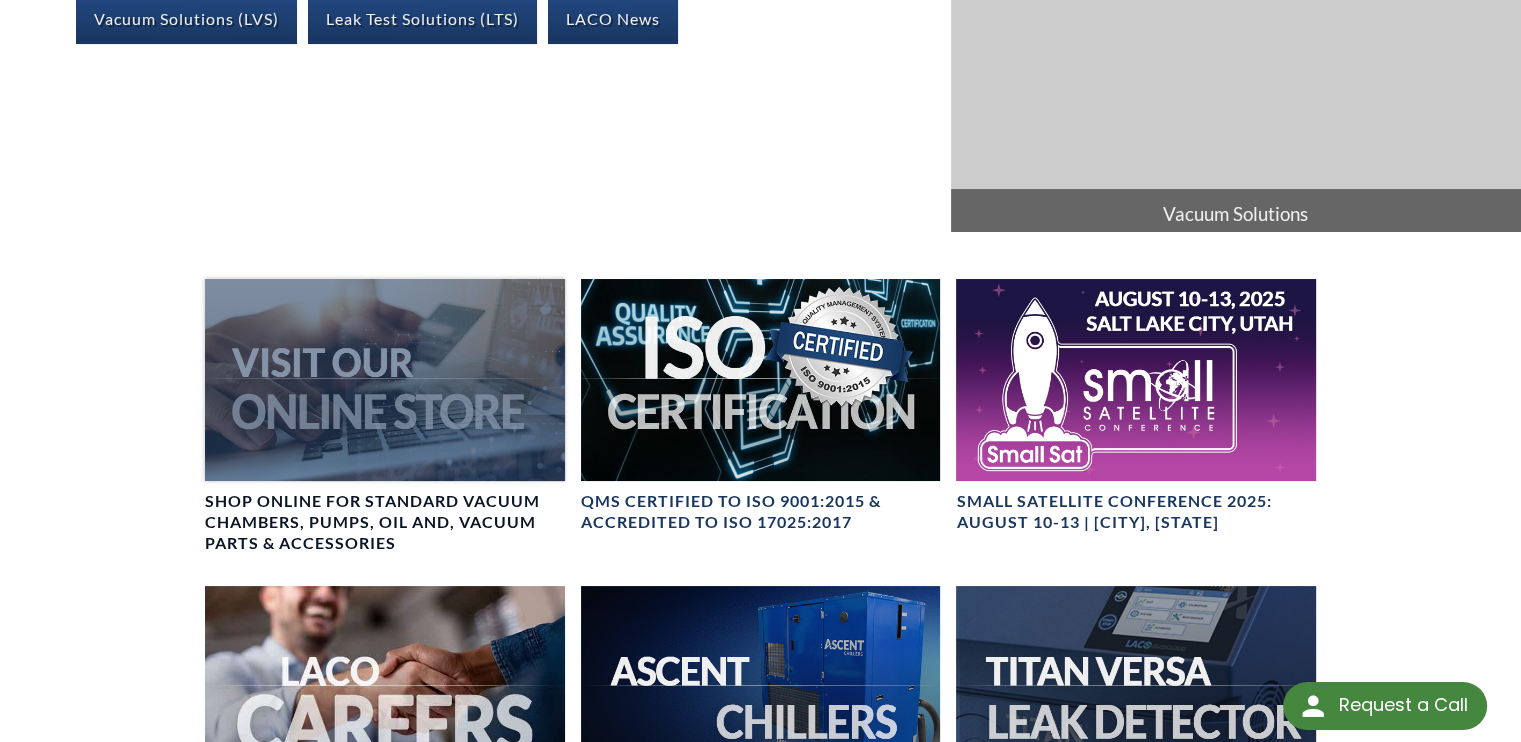 click at bounding box center [385, 380] 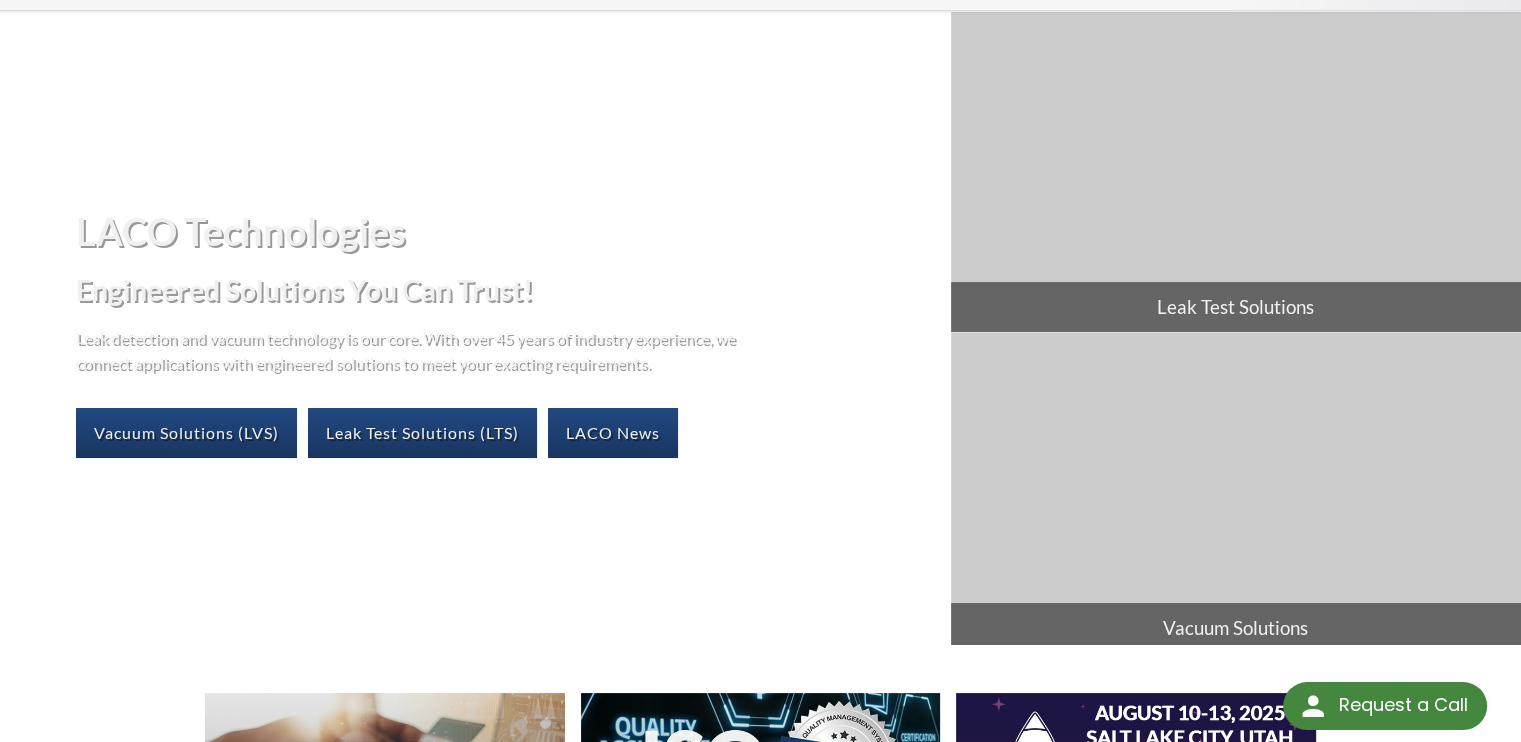 scroll, scrollTop: 0, scrollLeft: 0, axis: both 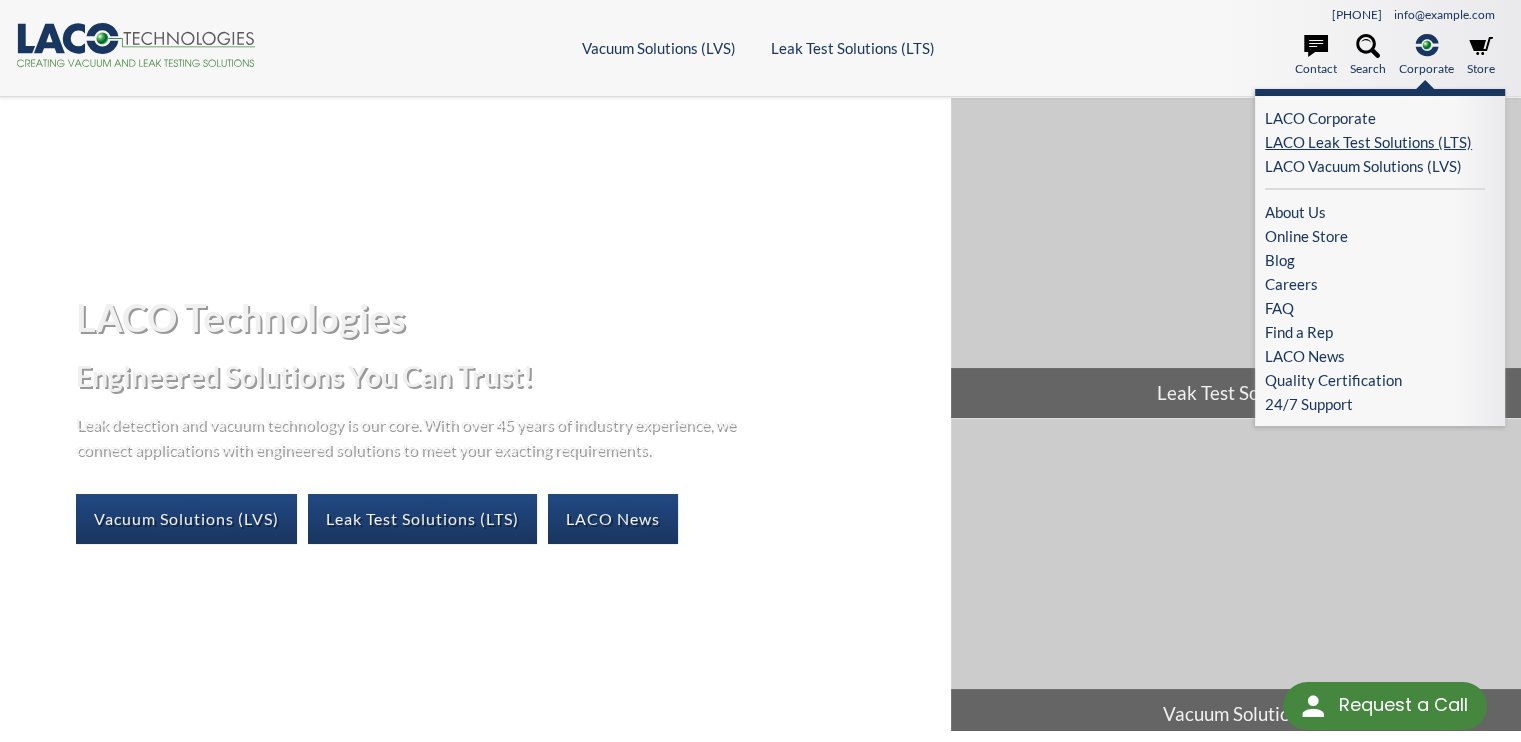 click on "LACO Leak Test Solutions (LTS)" at bounding box center [1375, 142] 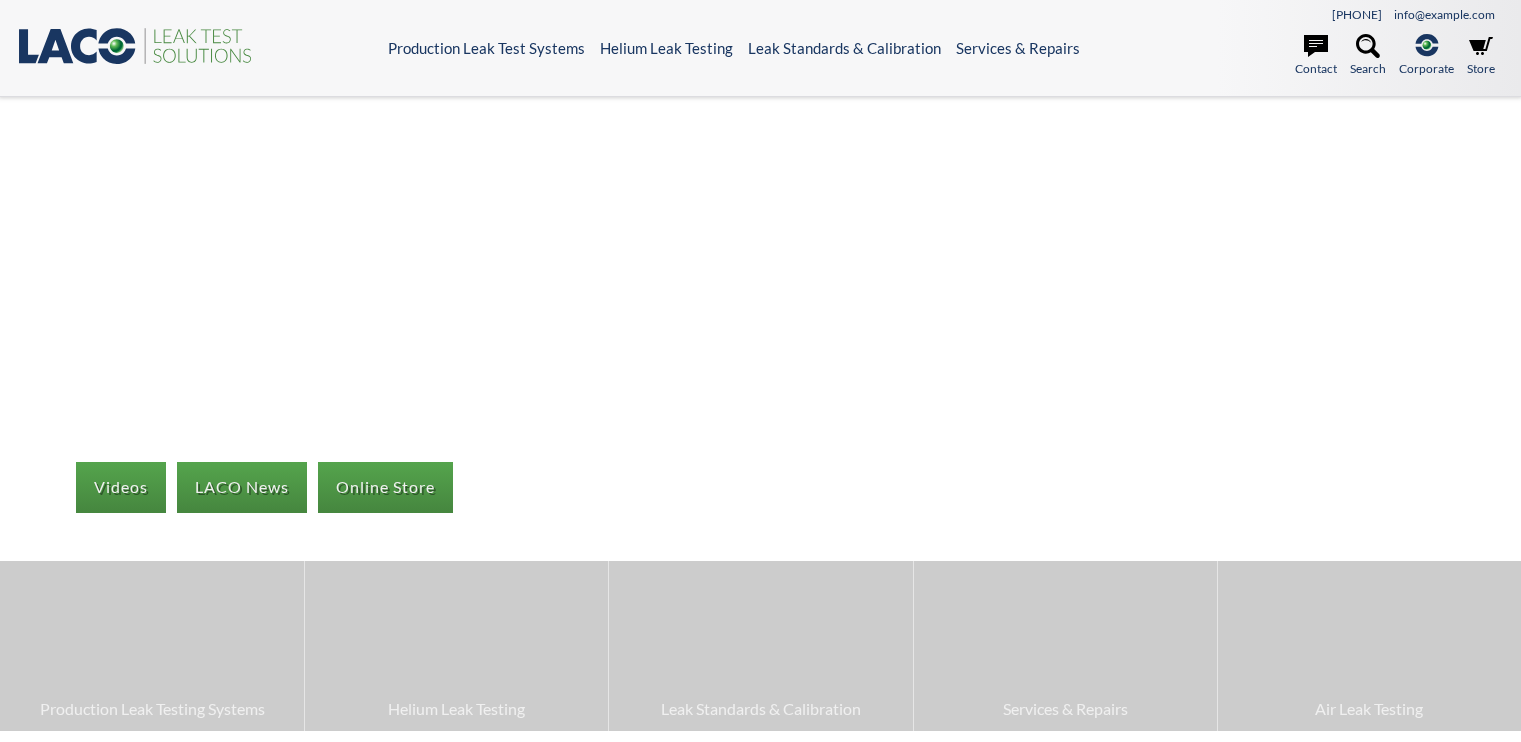 scroll, scrollTop: 0, scrollLeft: 0, axis: both 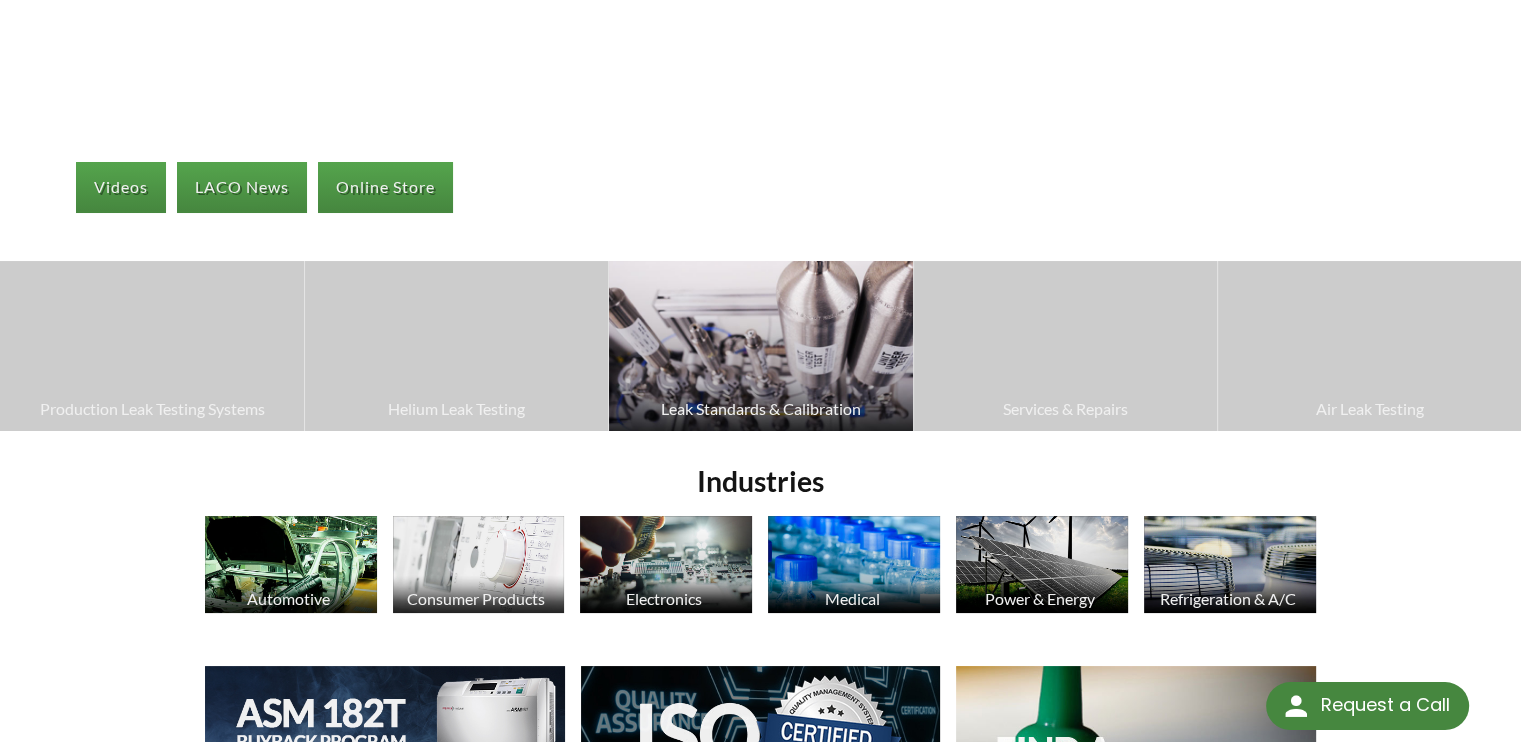 click on "Leak Standards & Calibration" at bounding box center [760, 409] 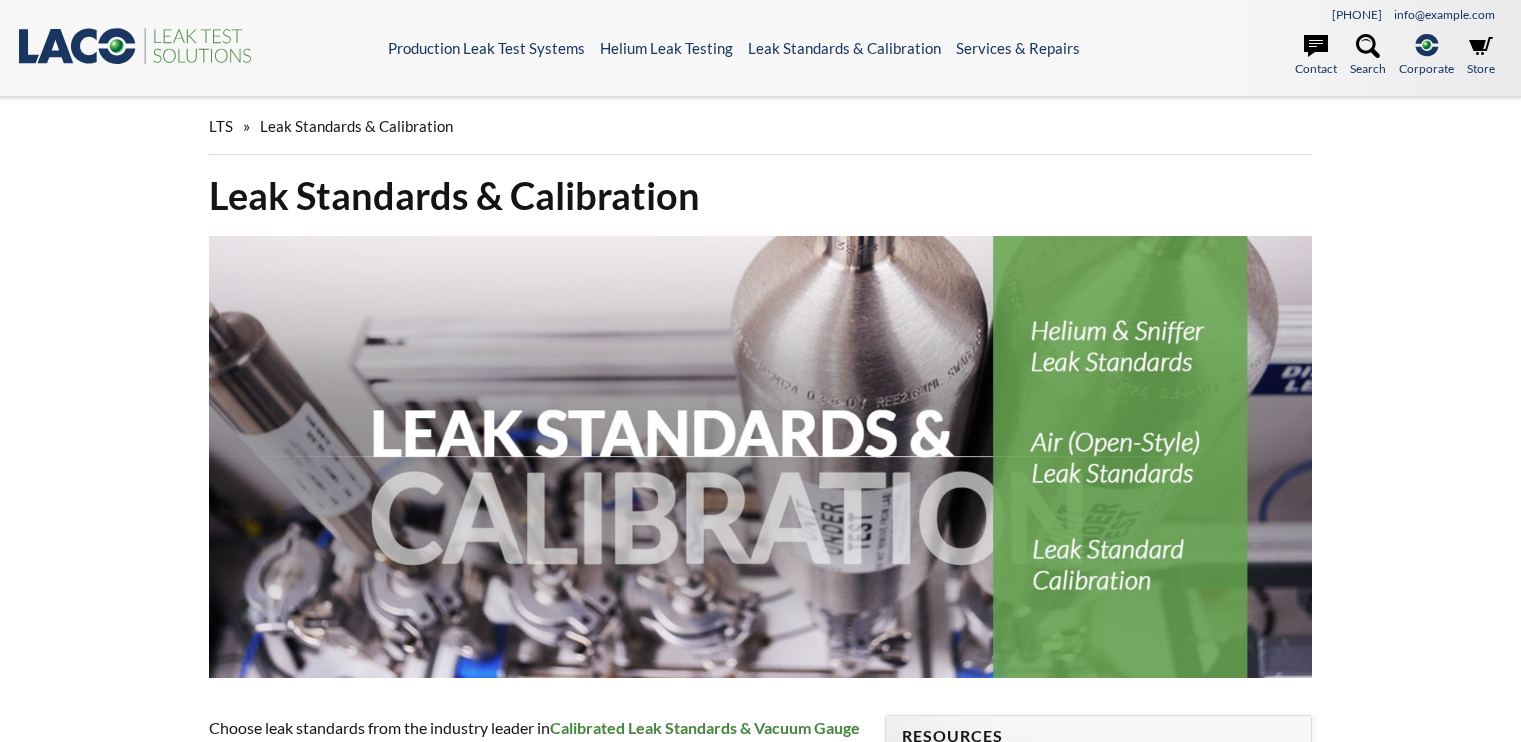 scroll, scrollTop: 0, scrollLeft: 0, axis: both 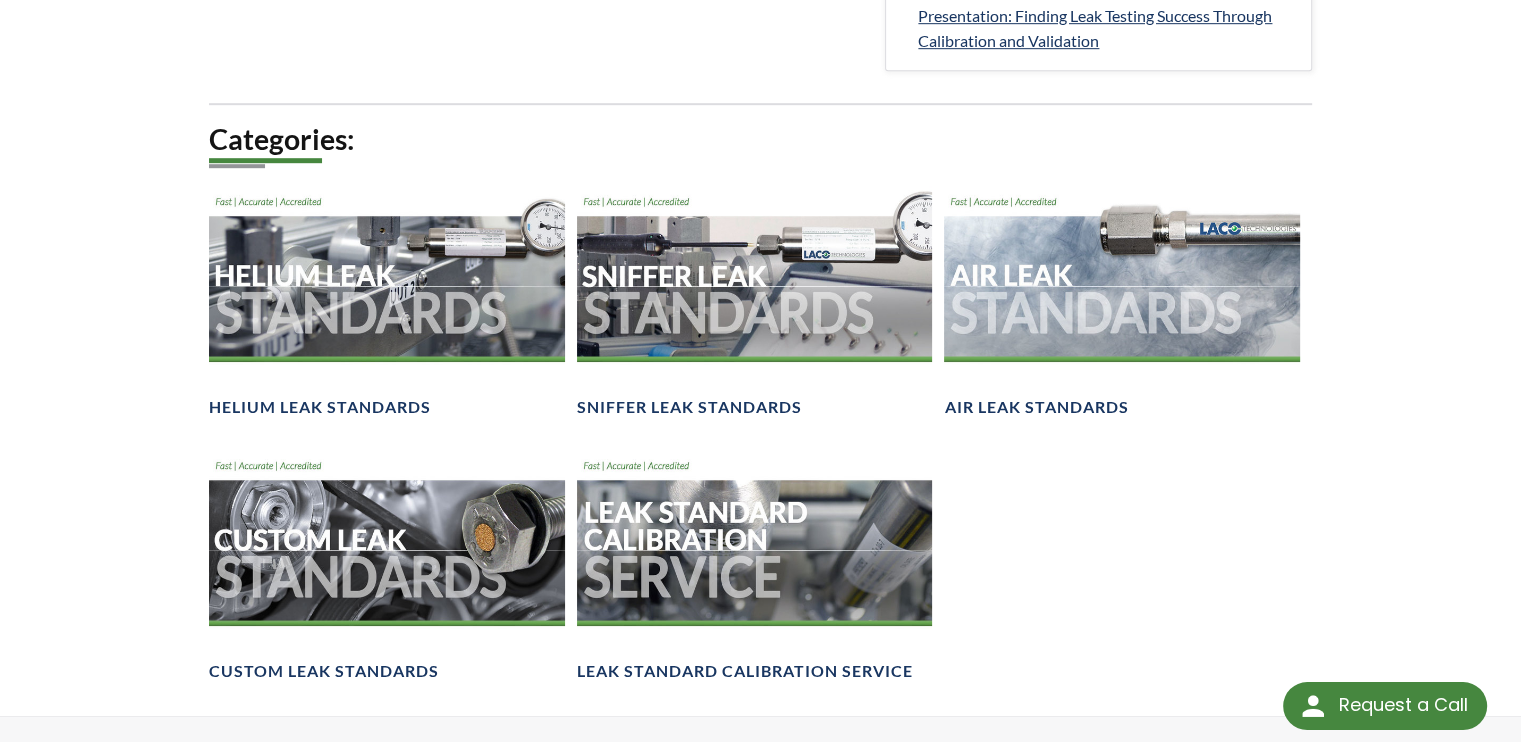 drag, startPoint x: 1356, startPoint y: 428, endPoint x: 1193, endPoint y: 575, distance: 219.49487 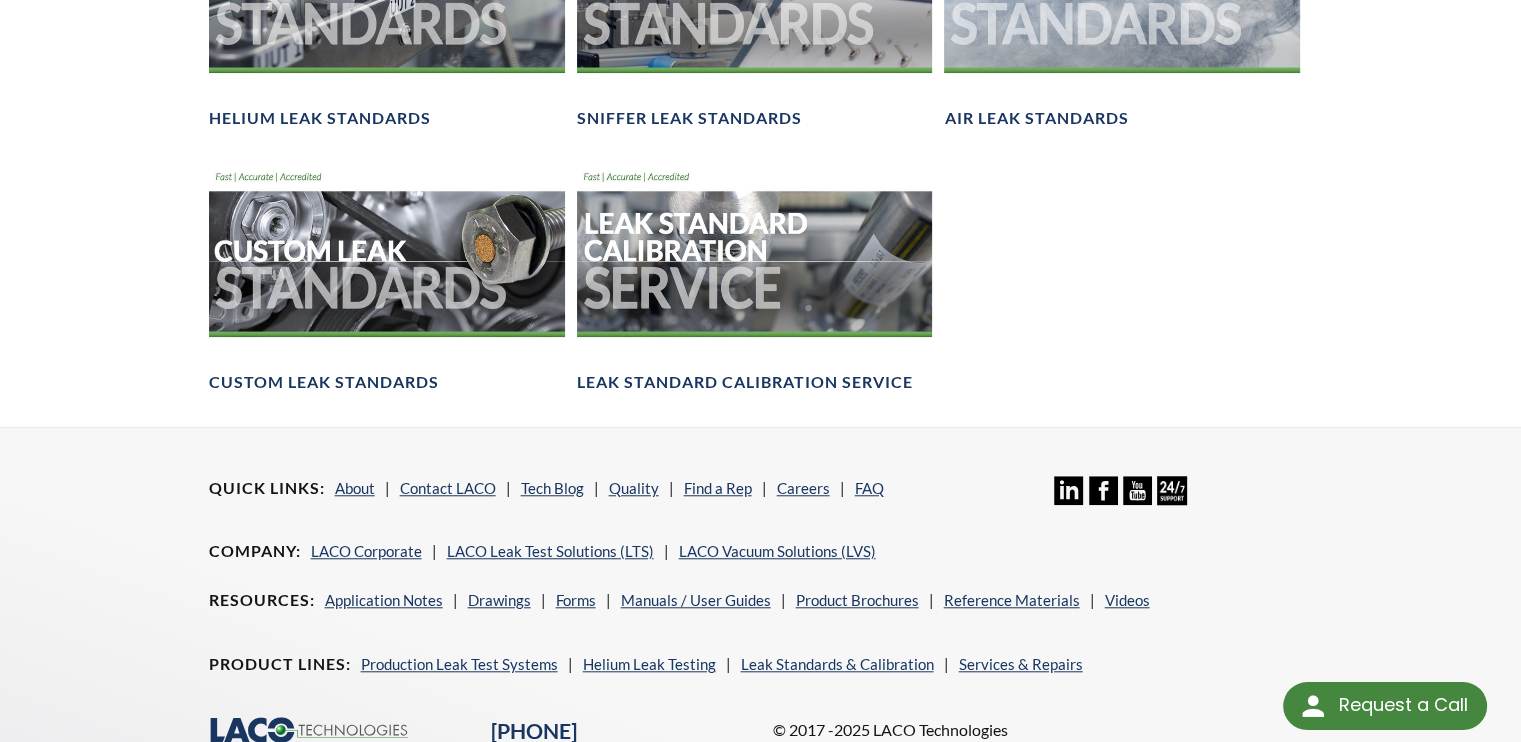 scroll, scrollTop: 1600, scrollLeft: 0, axis: vertical 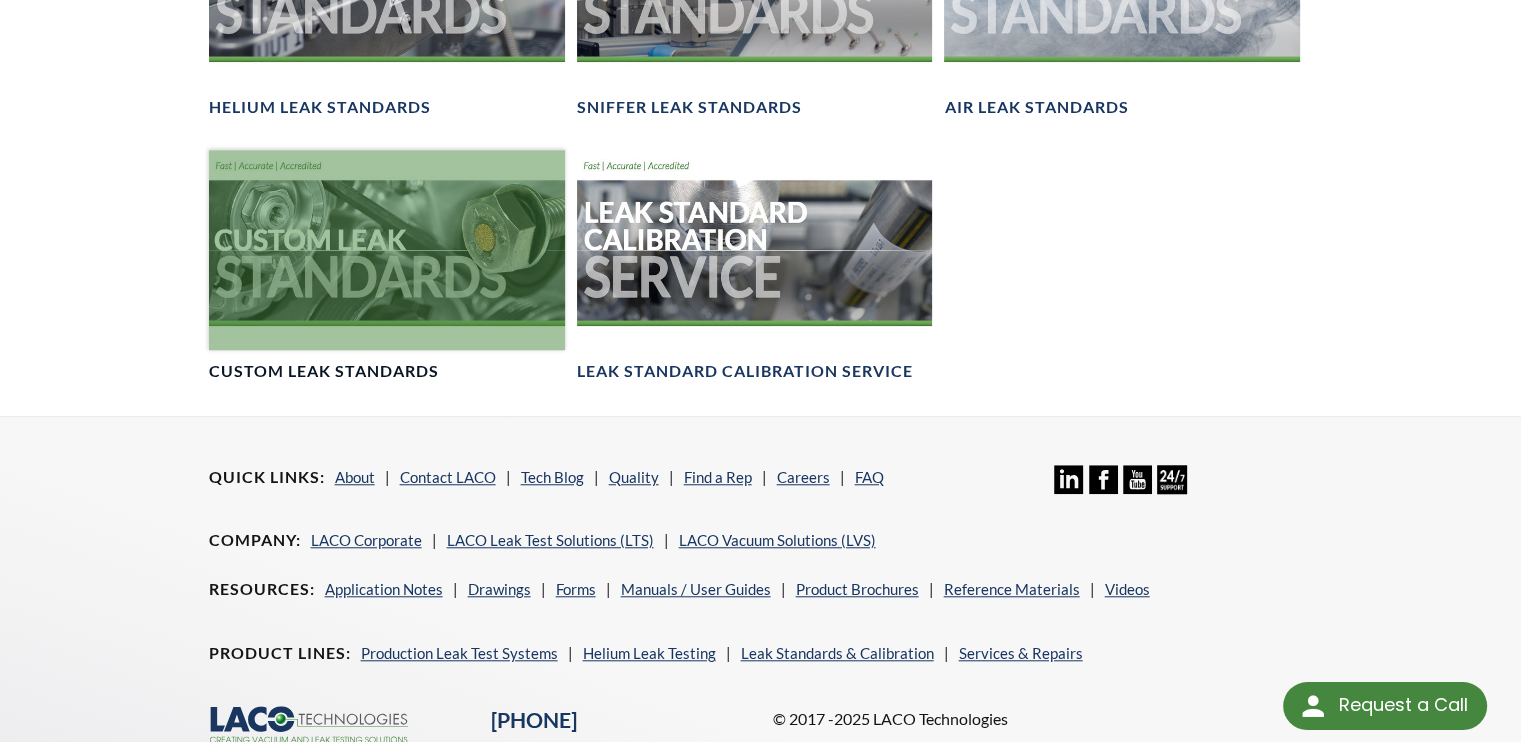 click at bounding box center (387, 250) 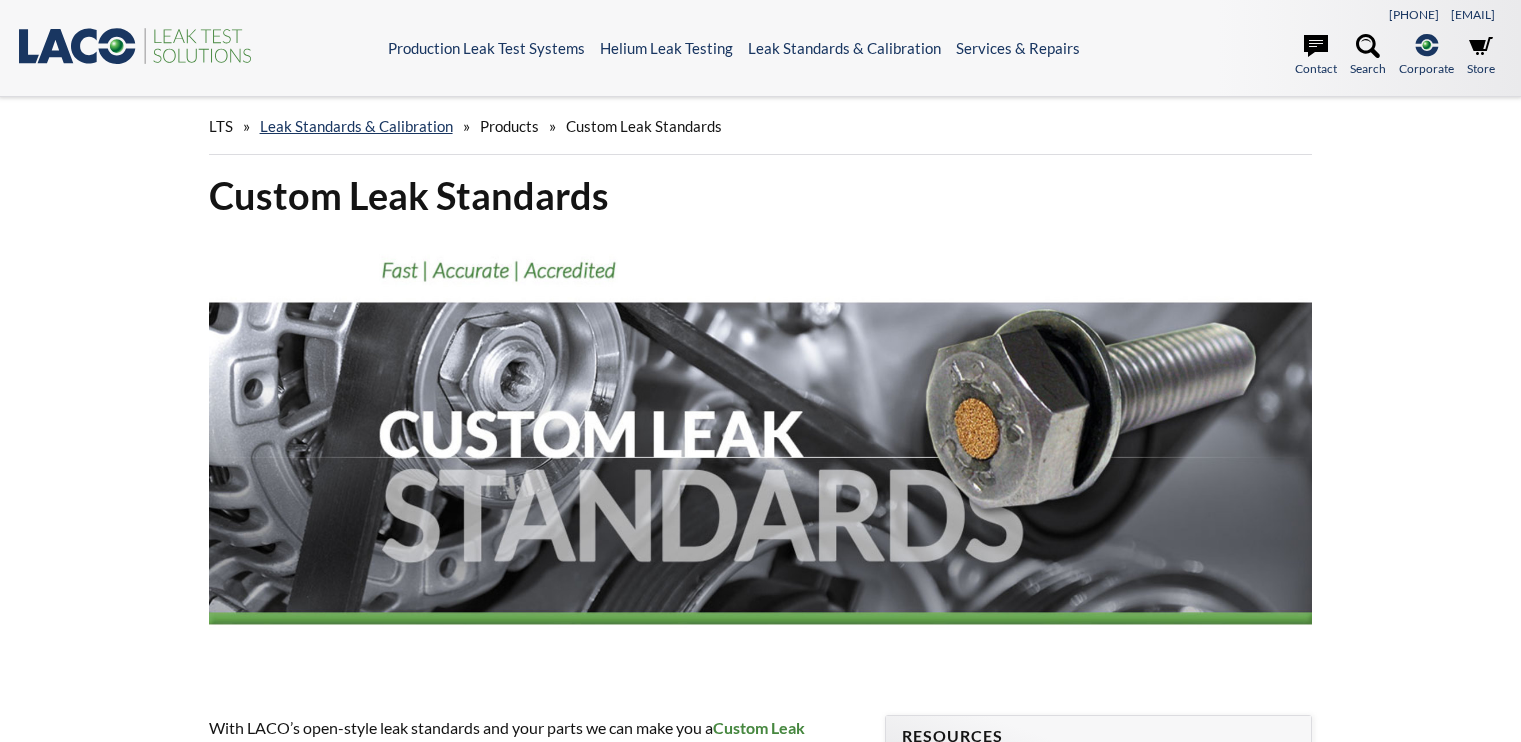 scroll, scrollTop: 0, scrollLeft: 0, axis: both 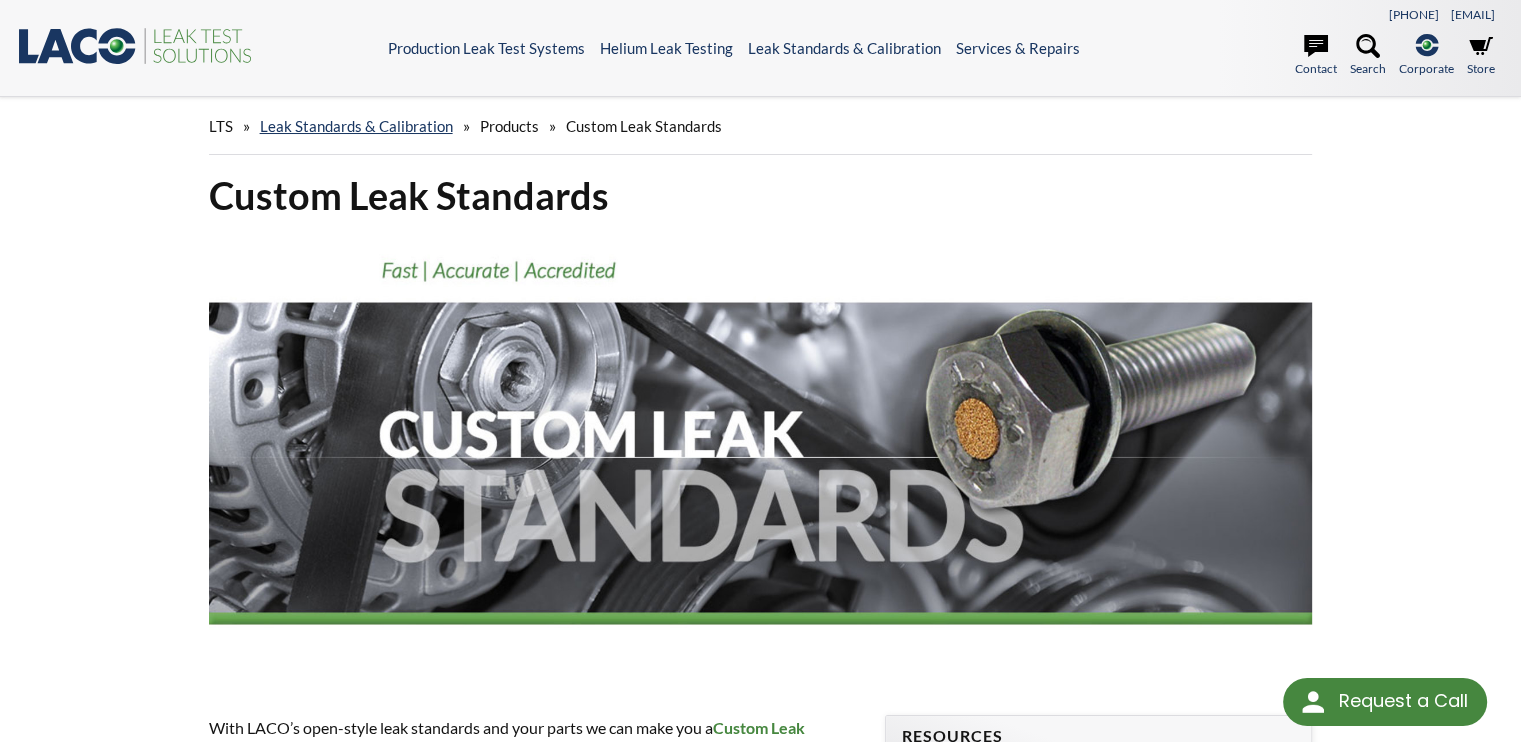 select 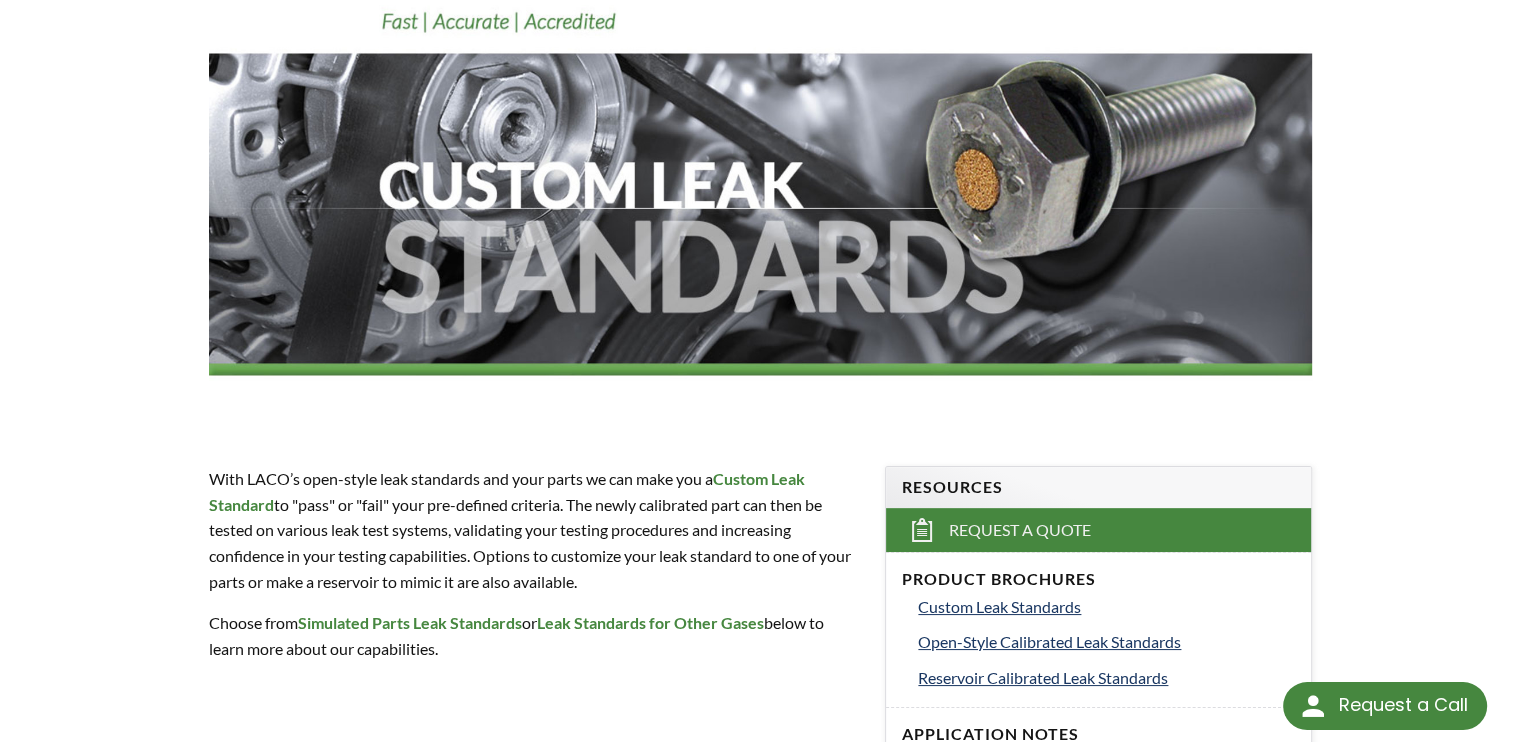scroll, scrollTop: 300, scrollLeft: 0, axis: vertical 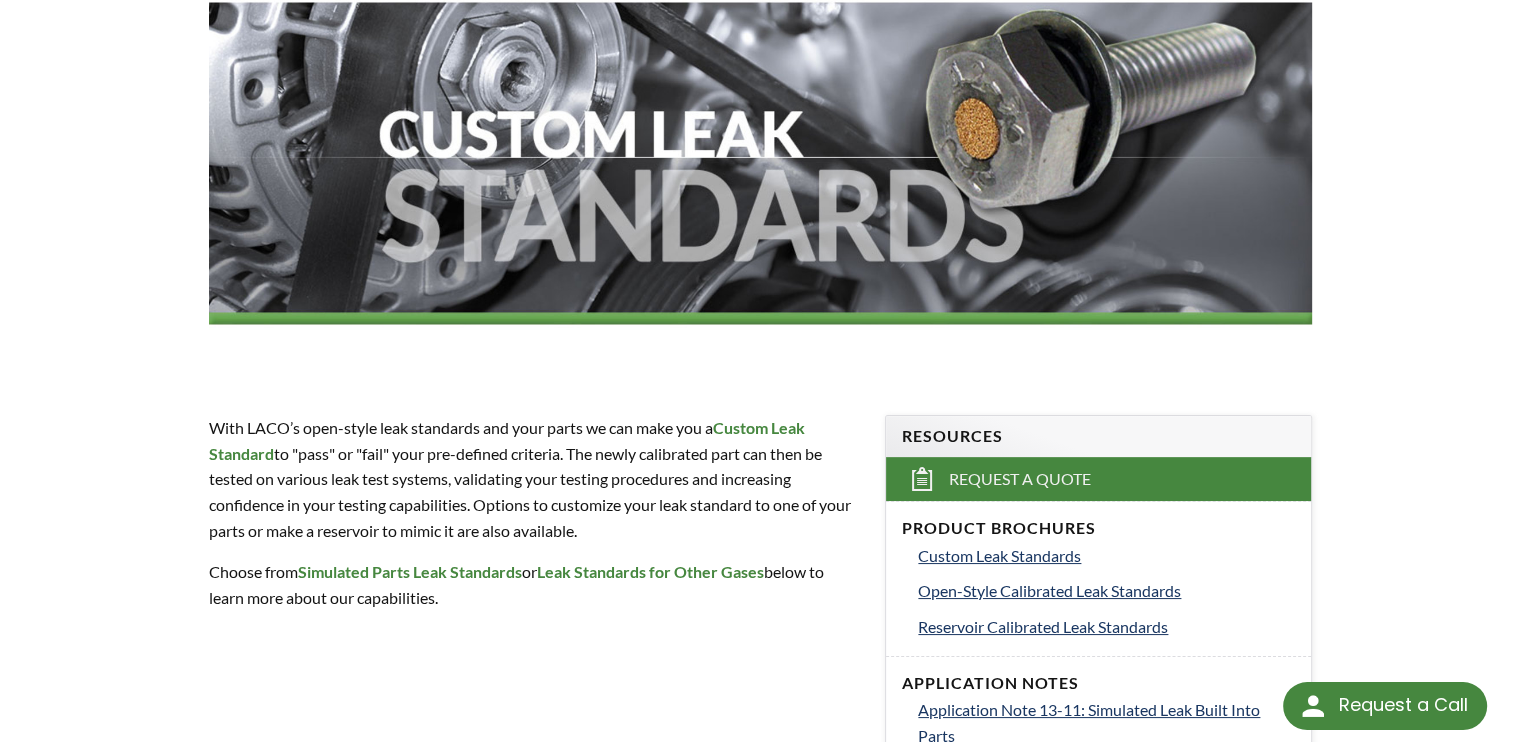 drag, startPoint x: 1405, startPoint y: 347, endPoint x: 1467, endPoint y: 184, distance: 174.39323 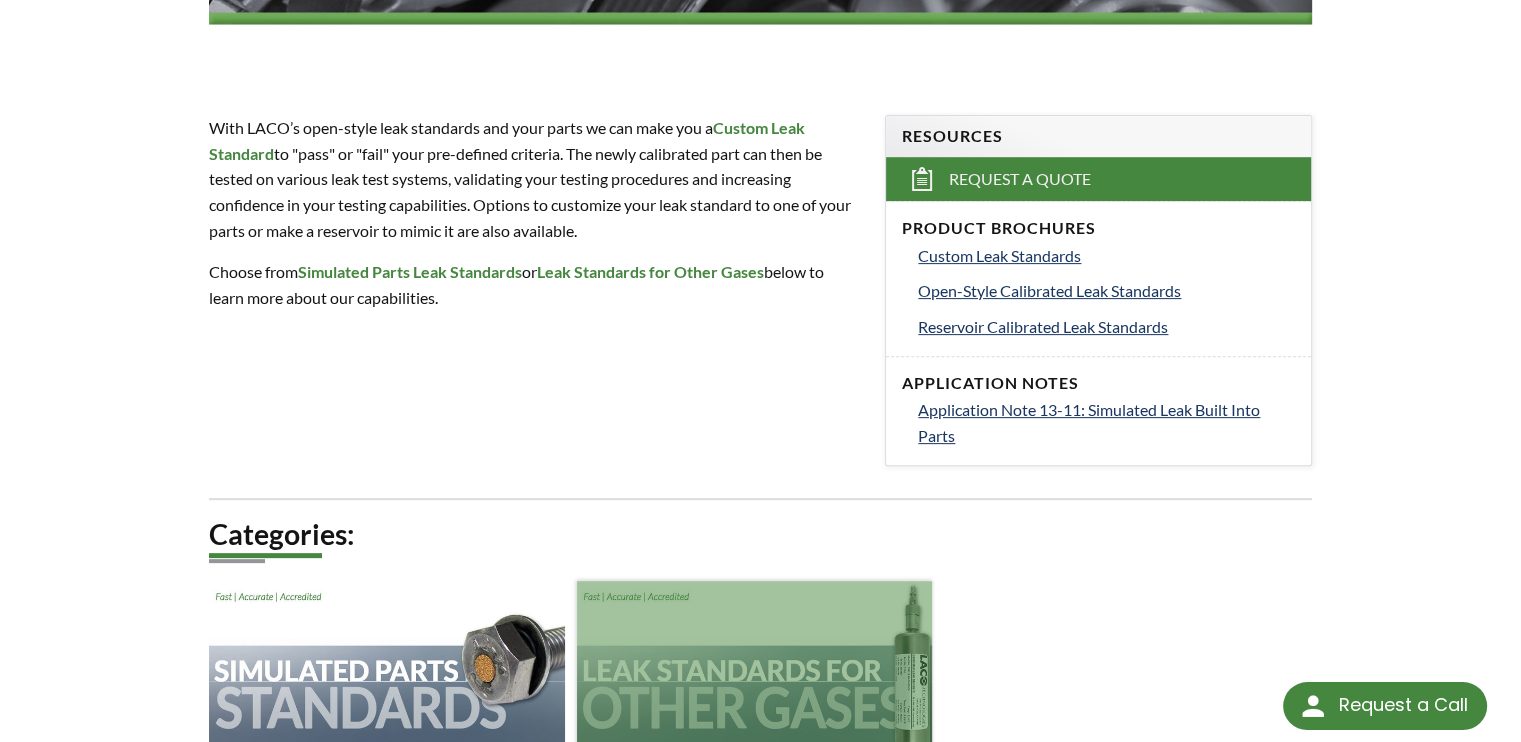 scroll, scrollTop: 700, scrollLeft: 0, axis: vertical 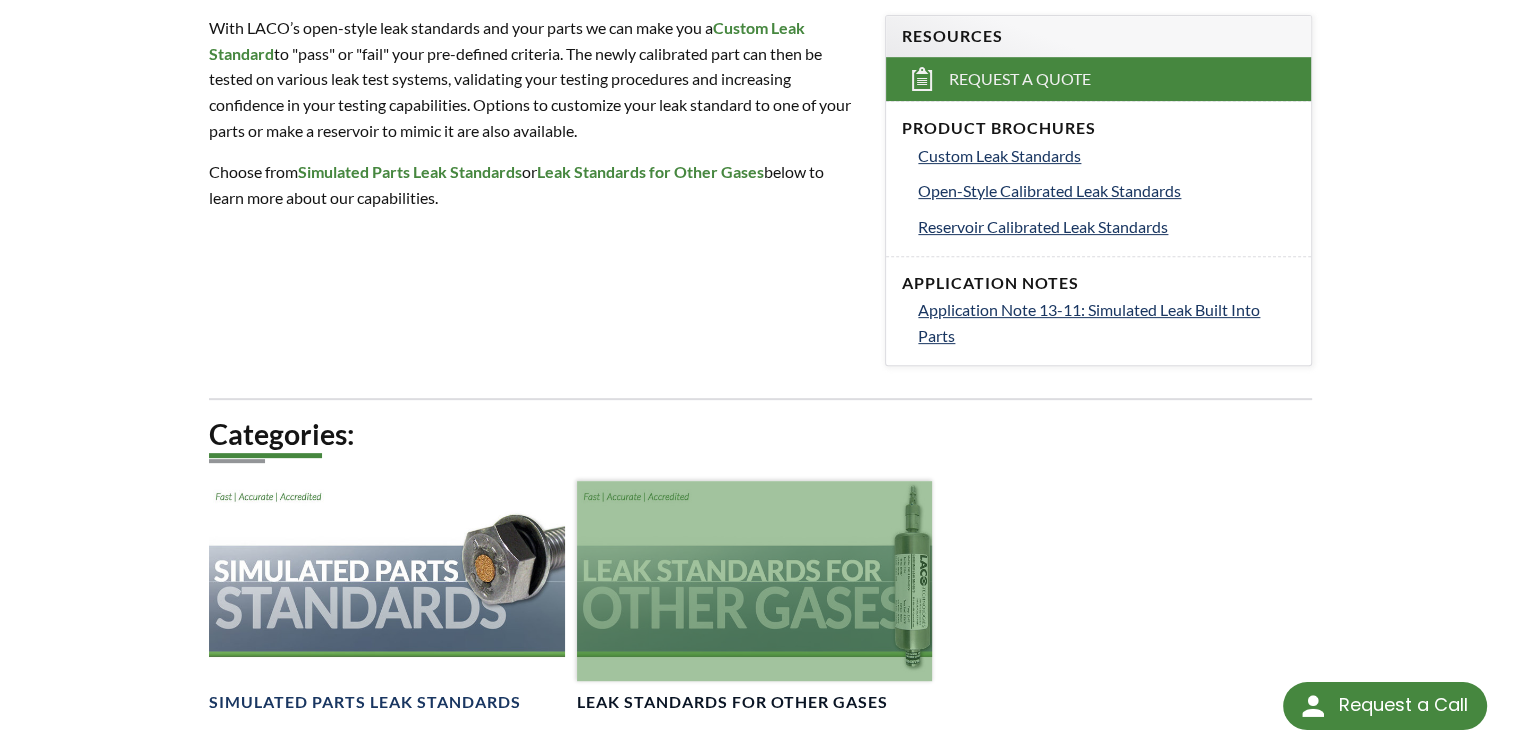 click at bounding box center [755, 581] 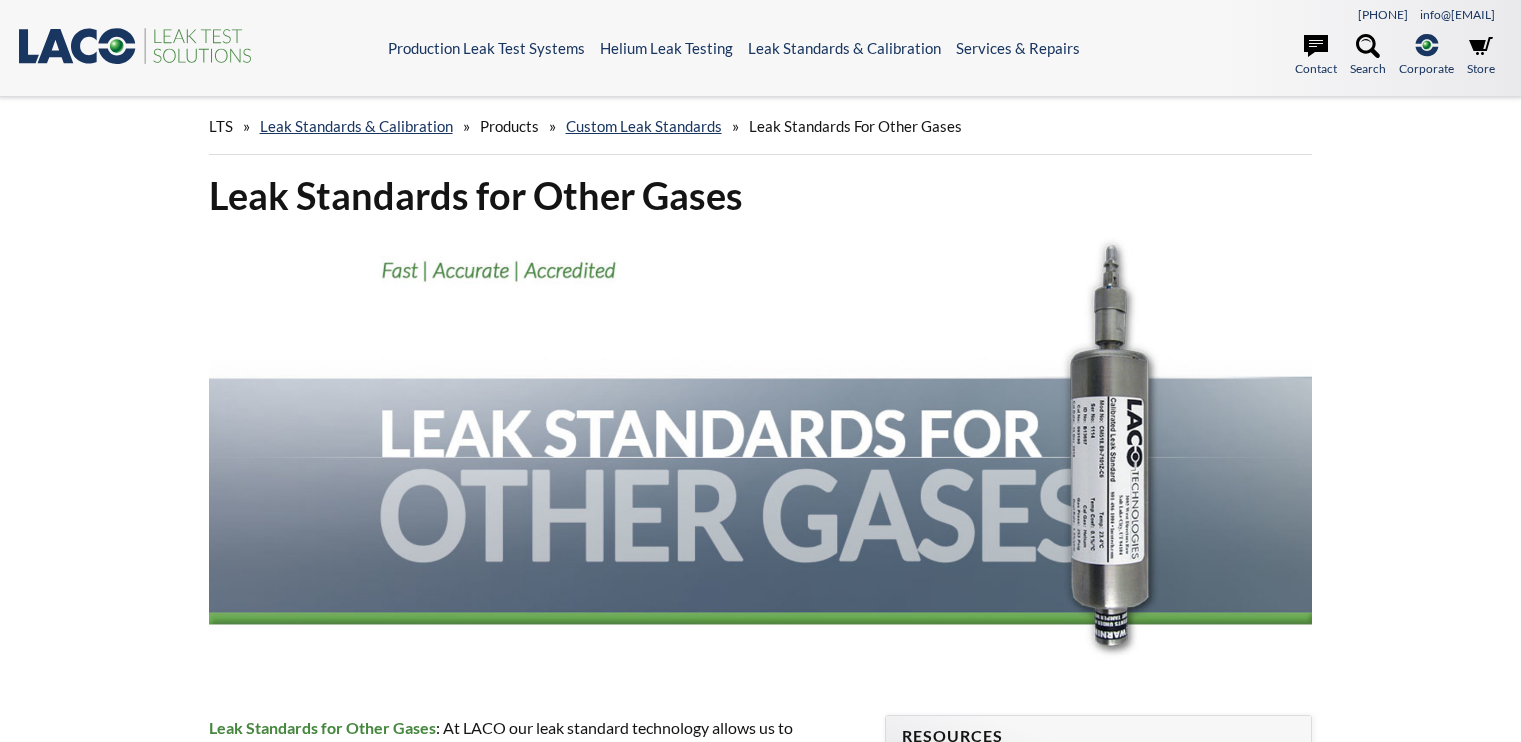 scroll, scrollTop: 0, scrollLeft: 0, axis: both 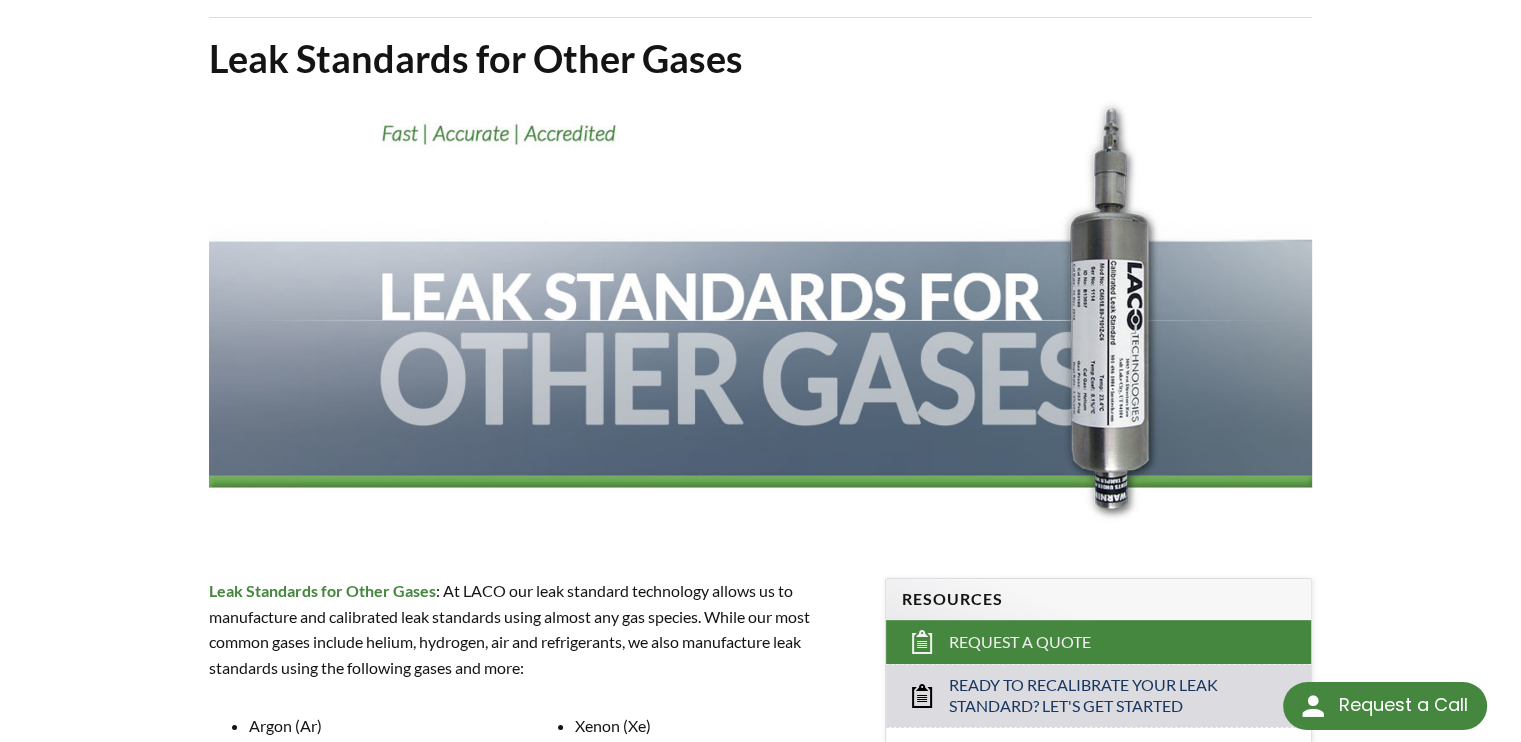 select 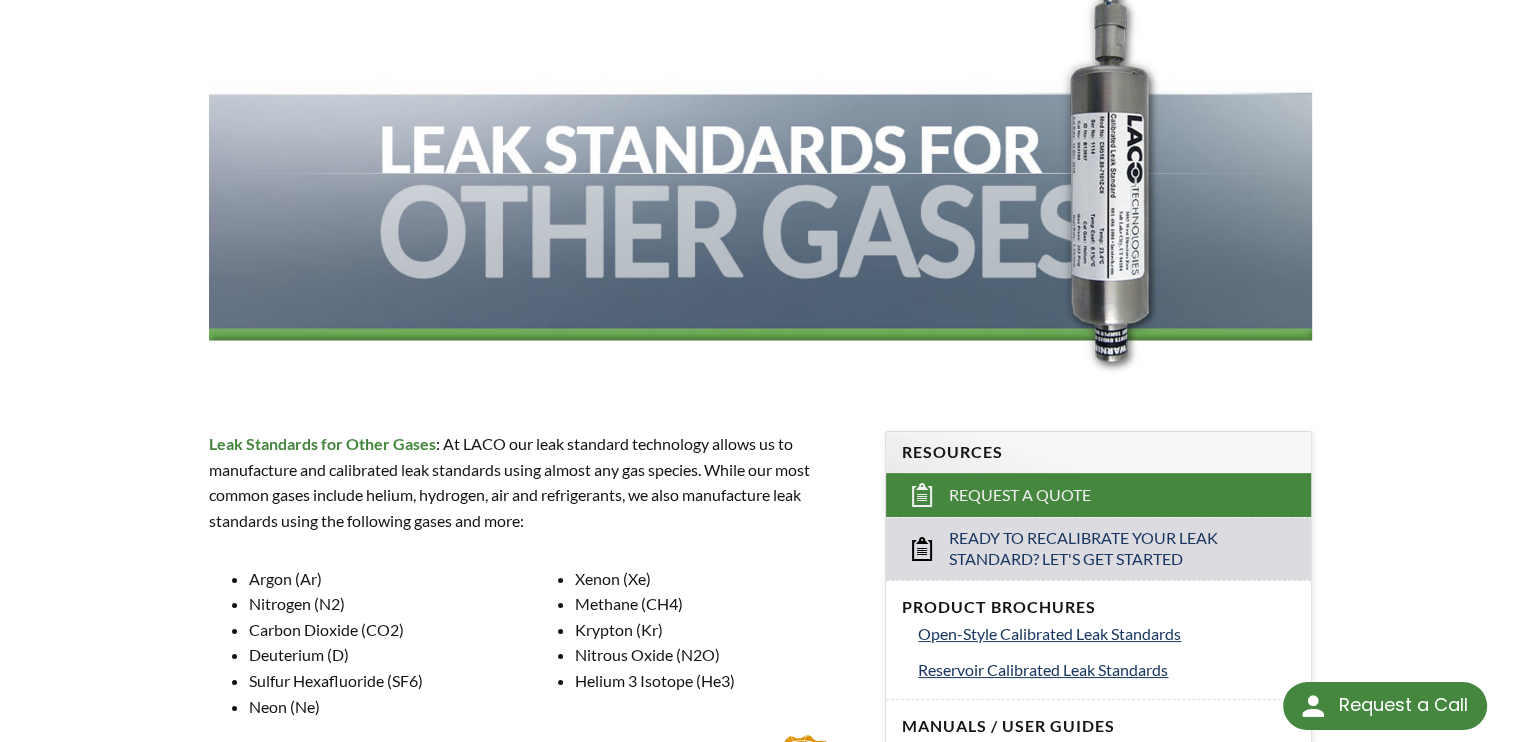 scroll, scrollTop: 0, scrollLeft: 0, axis: both 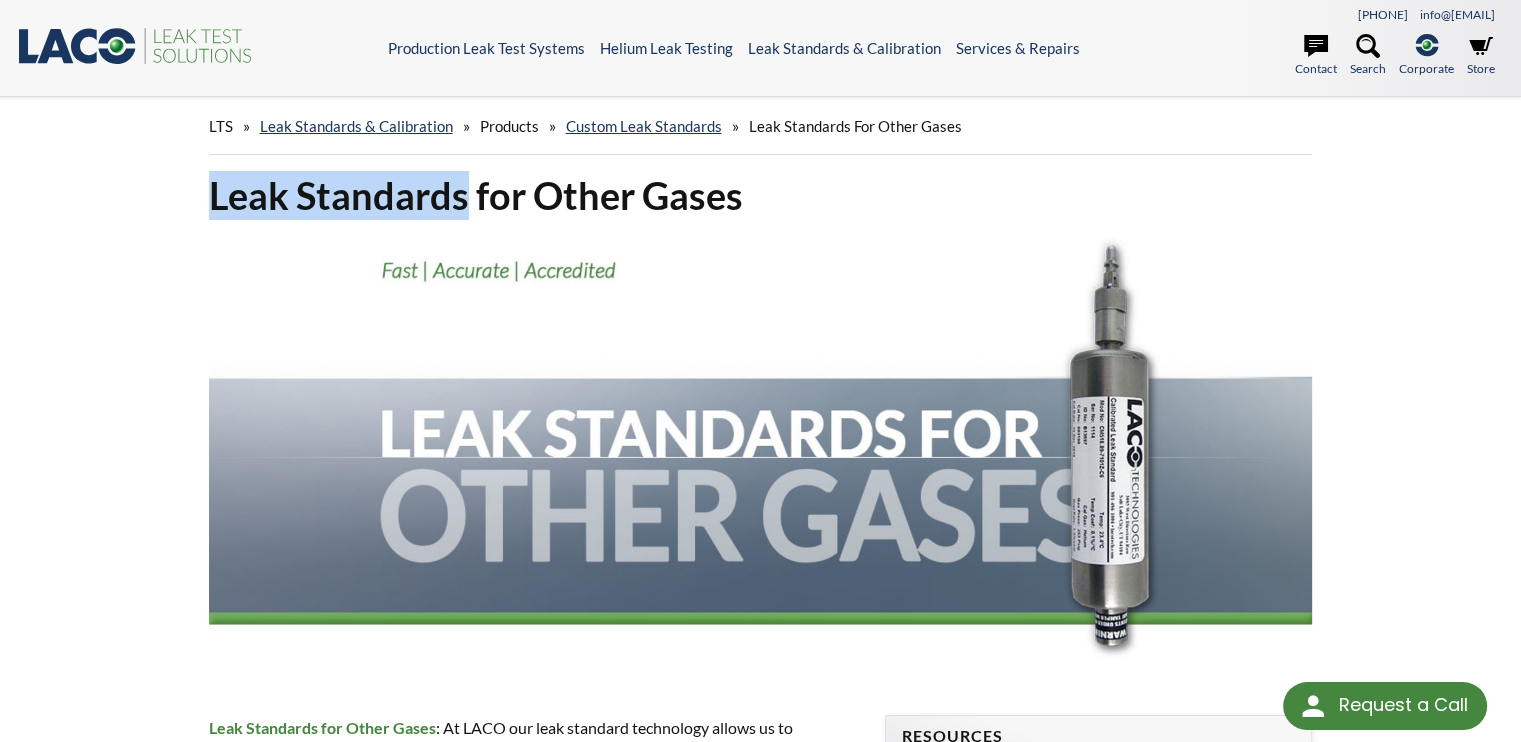 drag, startPoint x: 214, startPoint y: 192, endPoint x: 464, endPoint y: 191, distance: 250.002 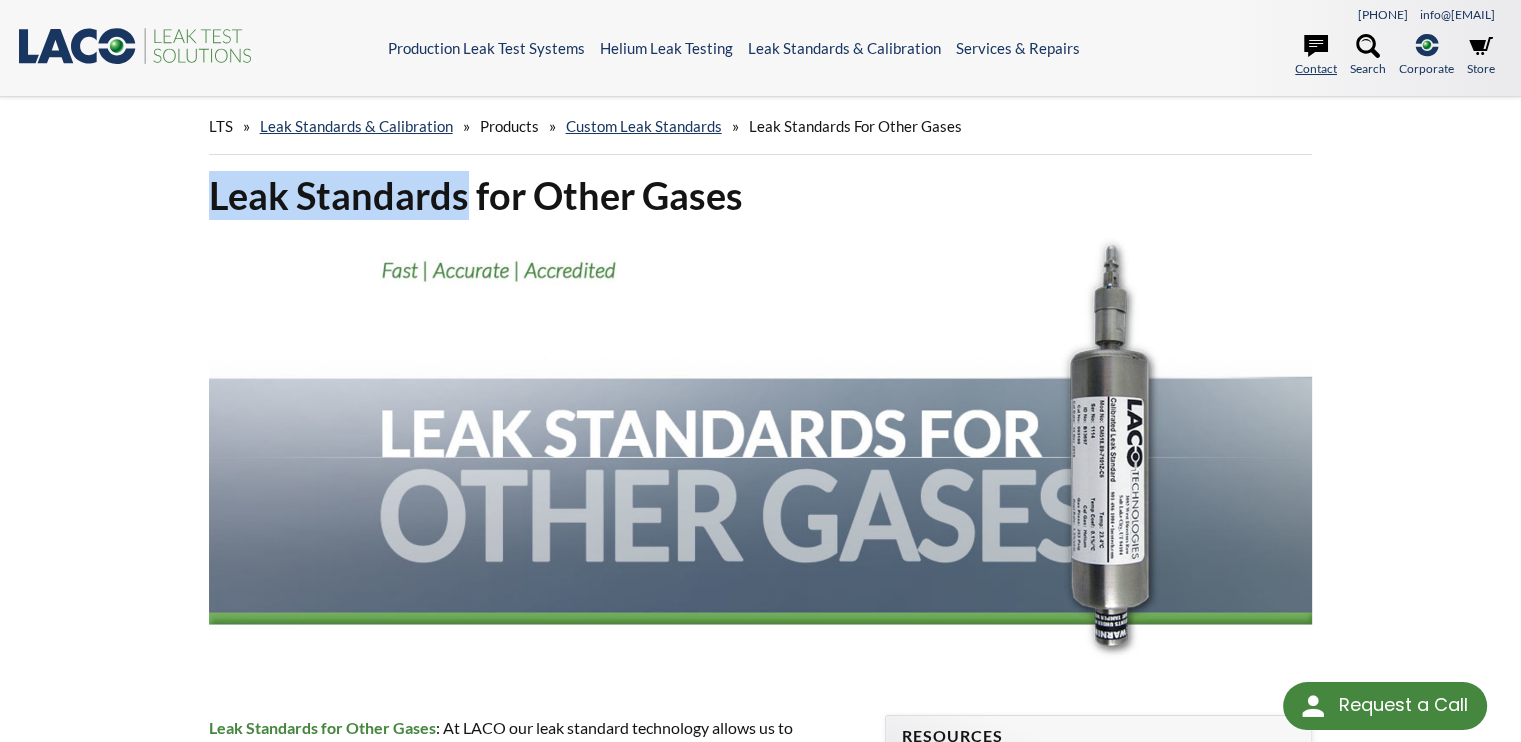 click 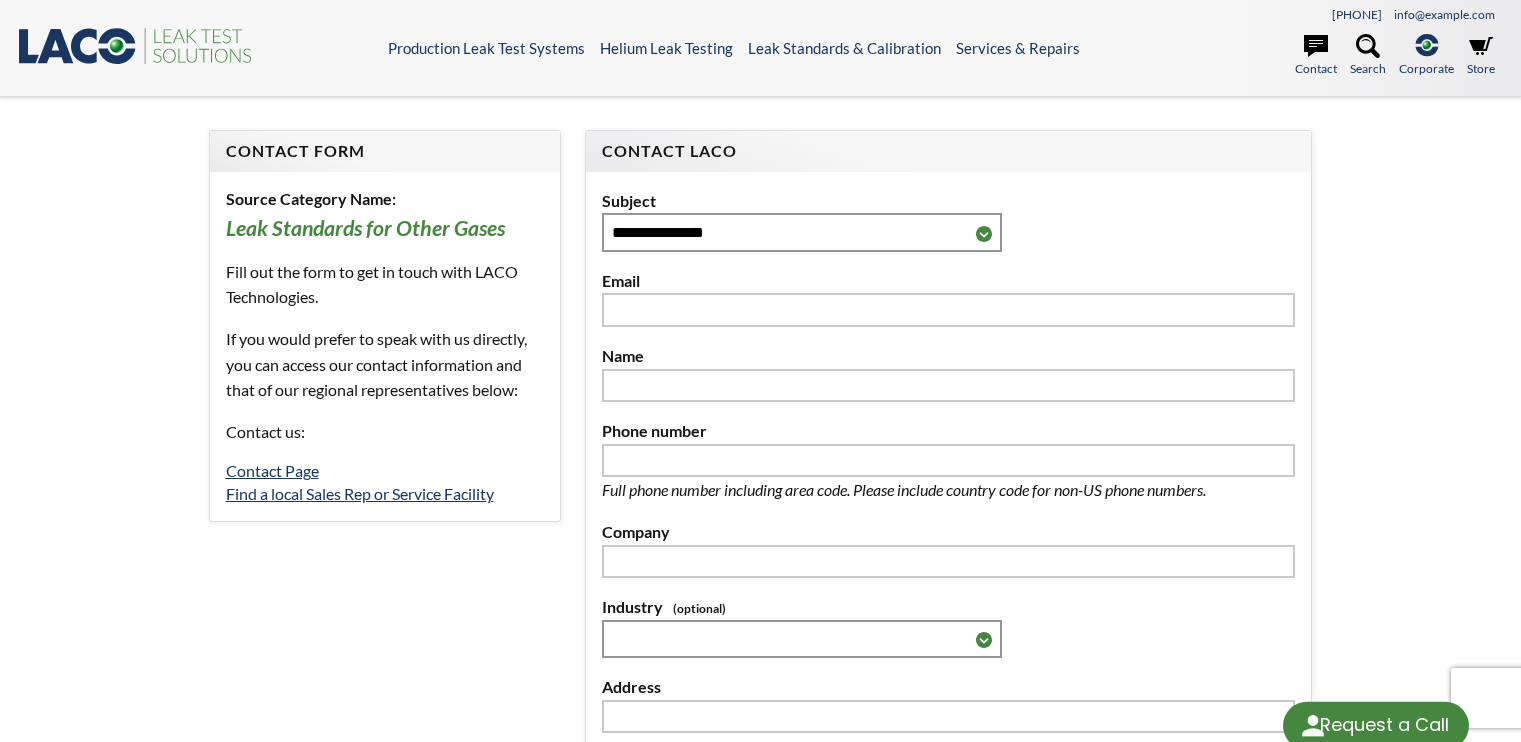 scroll, scrollTop: 0, scrollLeft: 0, axis: both 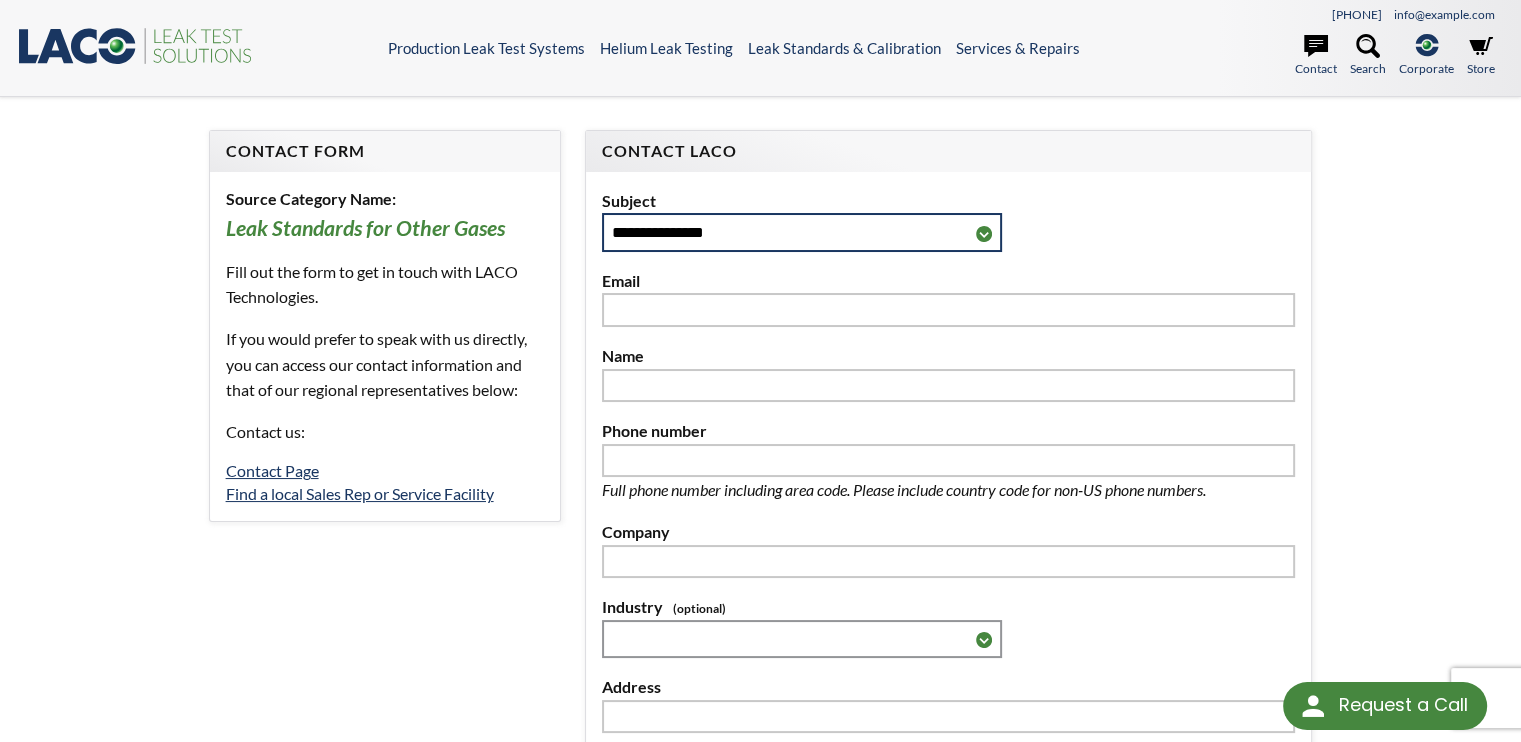 click on "**********" at bounding box center [802, 232] 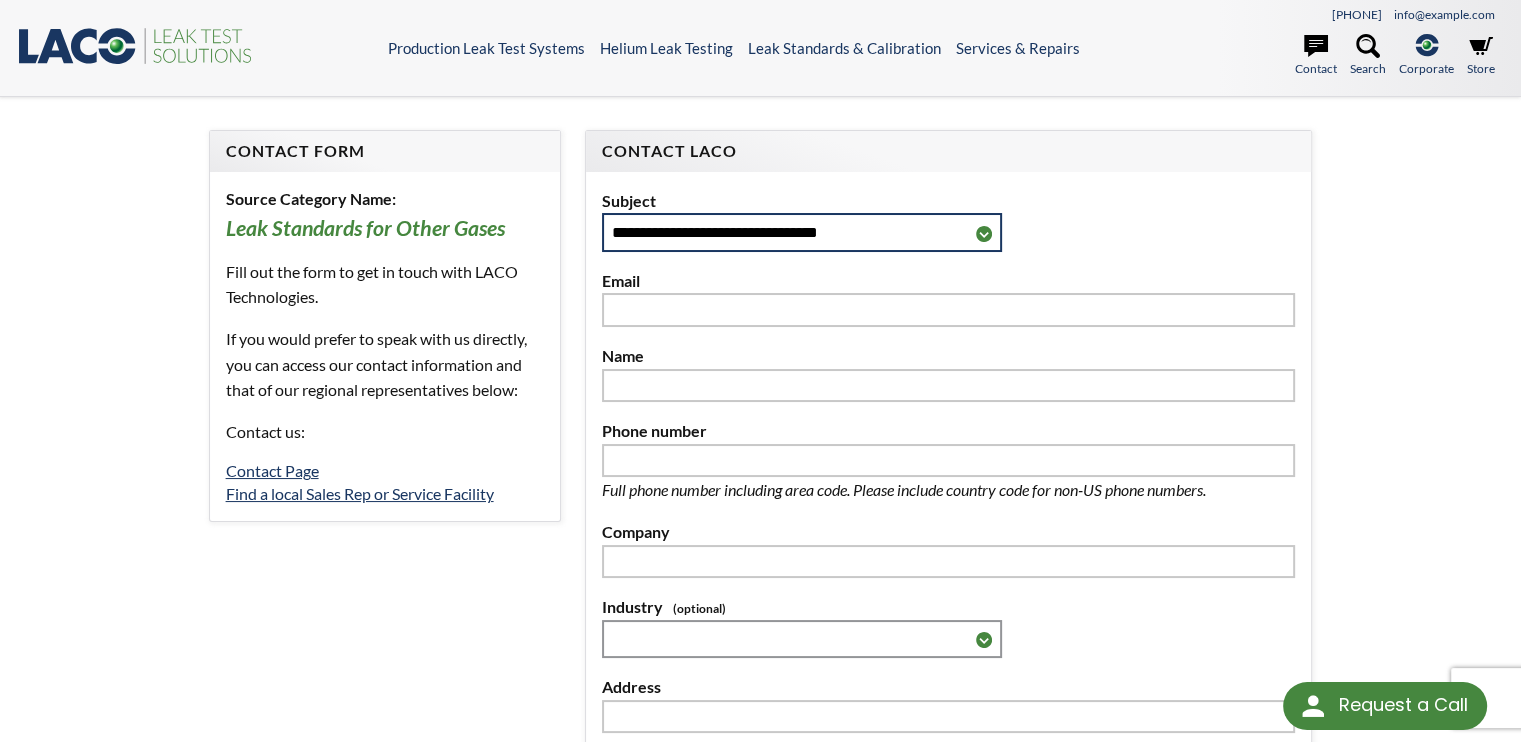 click on "**********" at bounding box center (802, 232) 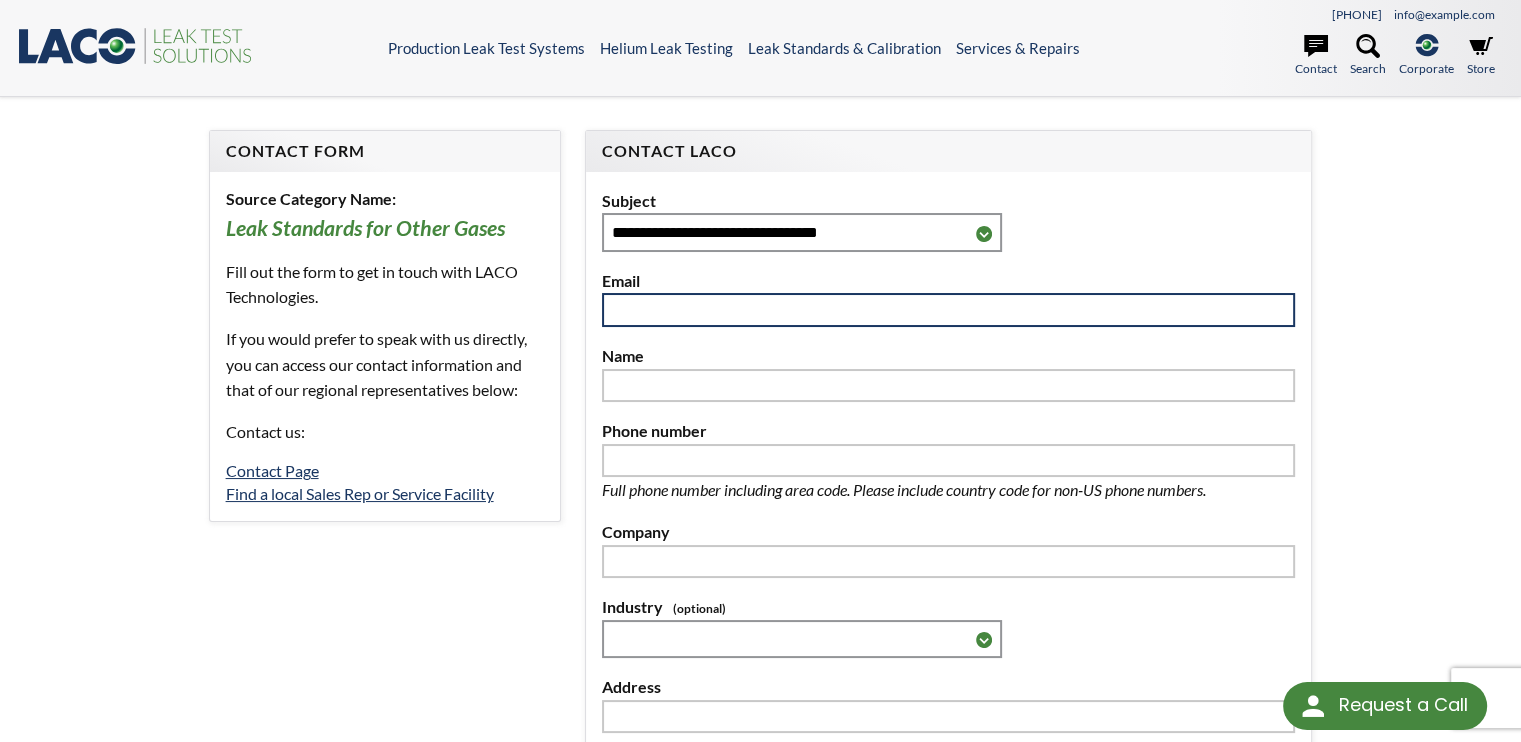 click at bounding box center (949, 310) 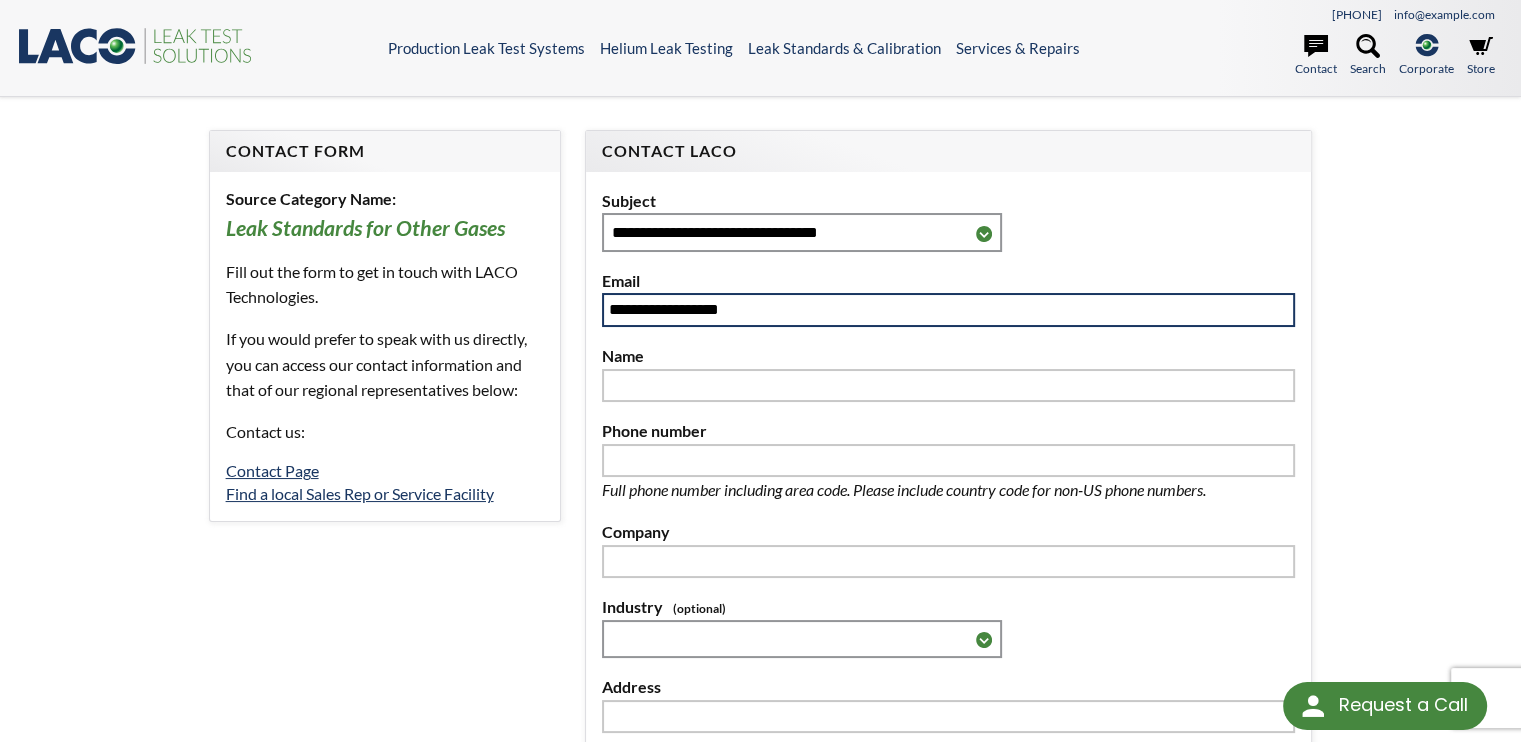 type on "**********" 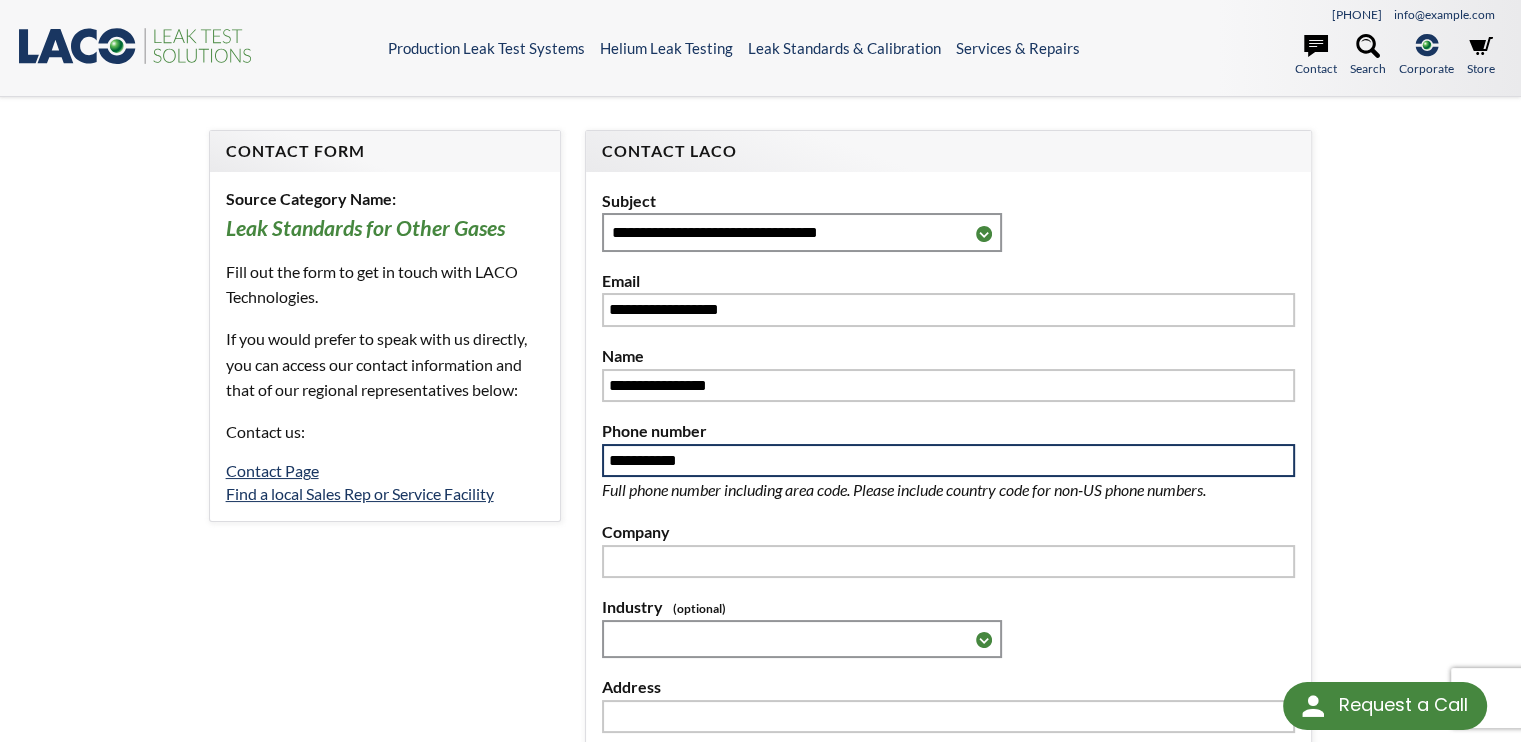 type on "******" 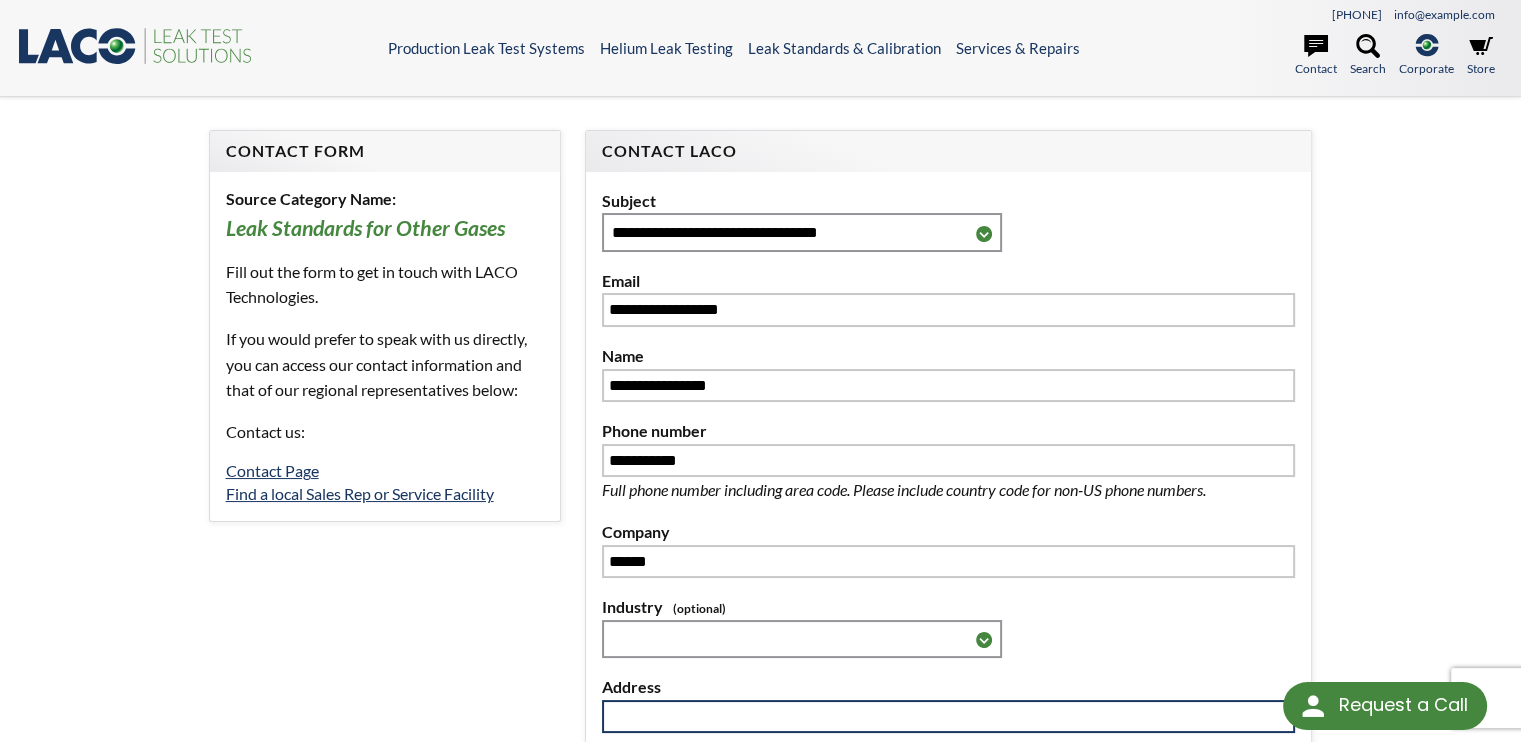 type on "**********" 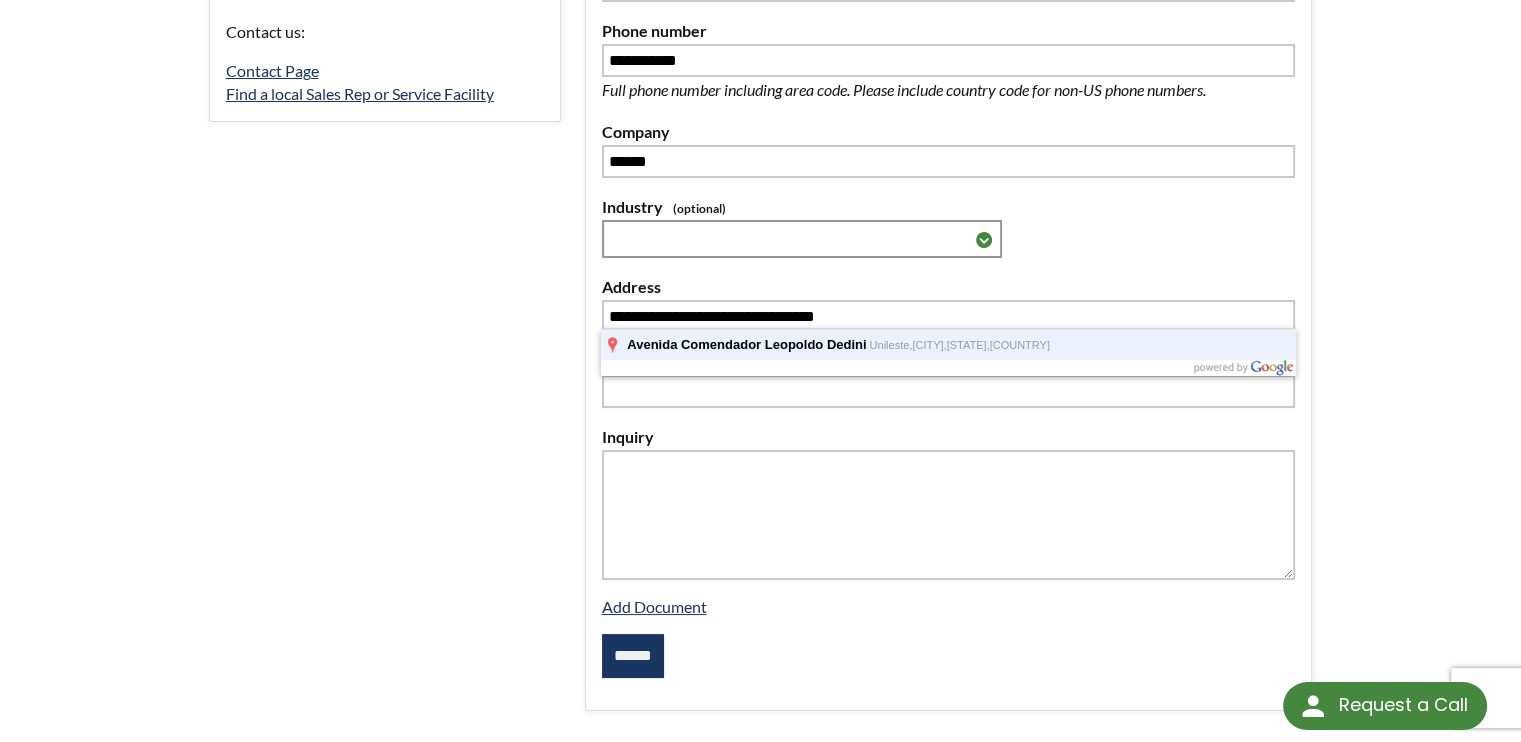 scroll, scrollTop: 500, scrollLeft: 0, axis: vertical 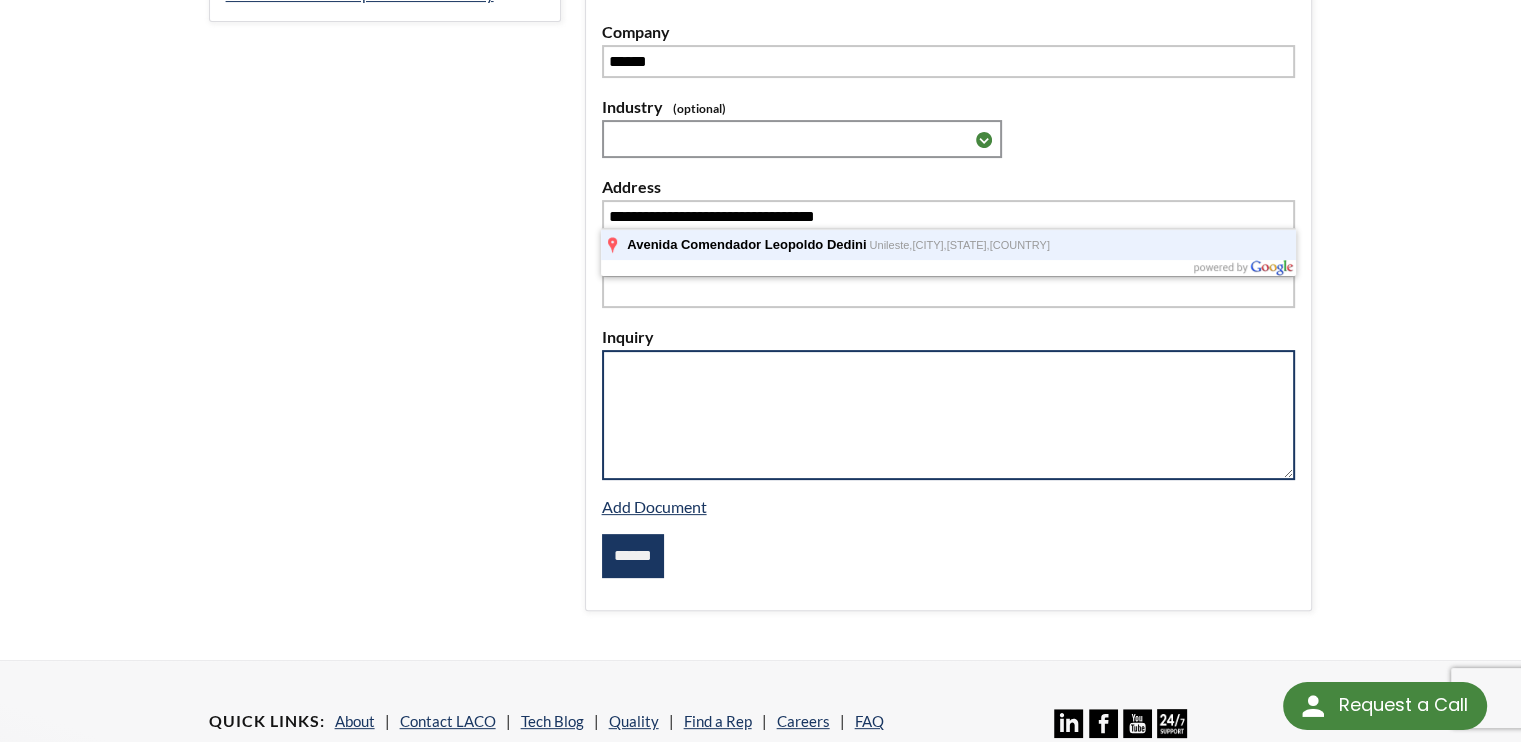 click at bounding box center (949, 415) 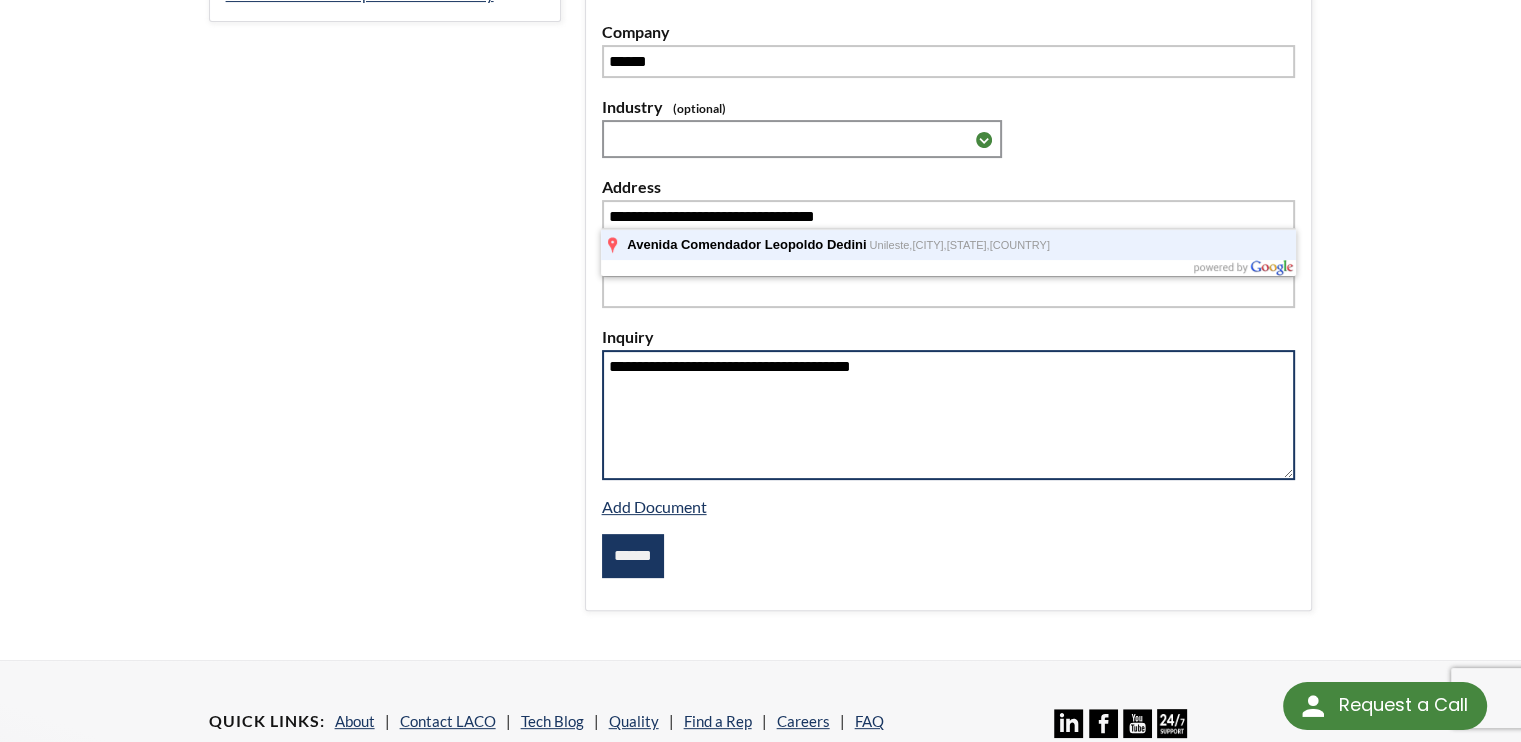 drag, startPoint x: 892, startPoint y: 361, endPoint x: 468, endPoint y: 331, distance: 425.06 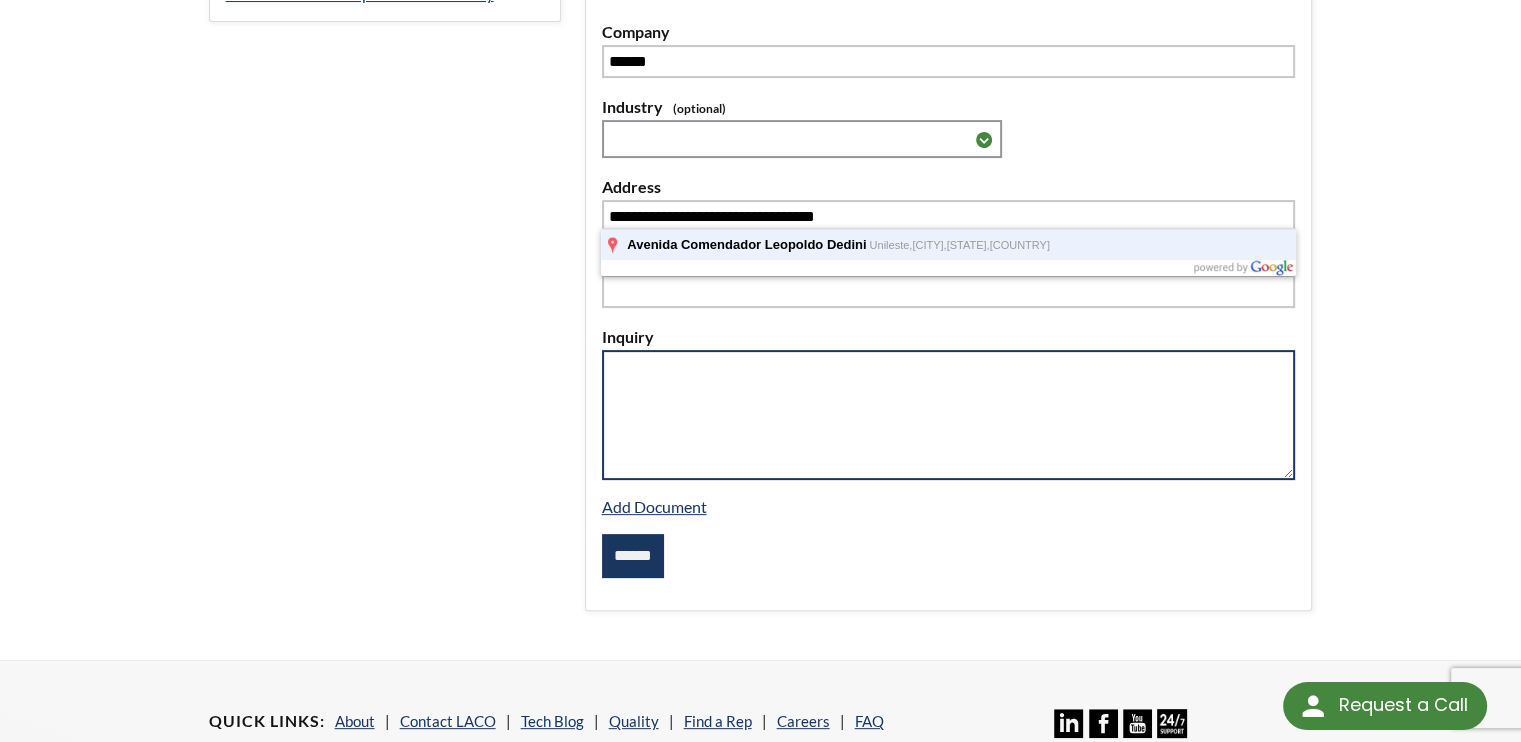 click on "Avenida Comendador Leopoldo Dedini" at bounding box center [746, 244] 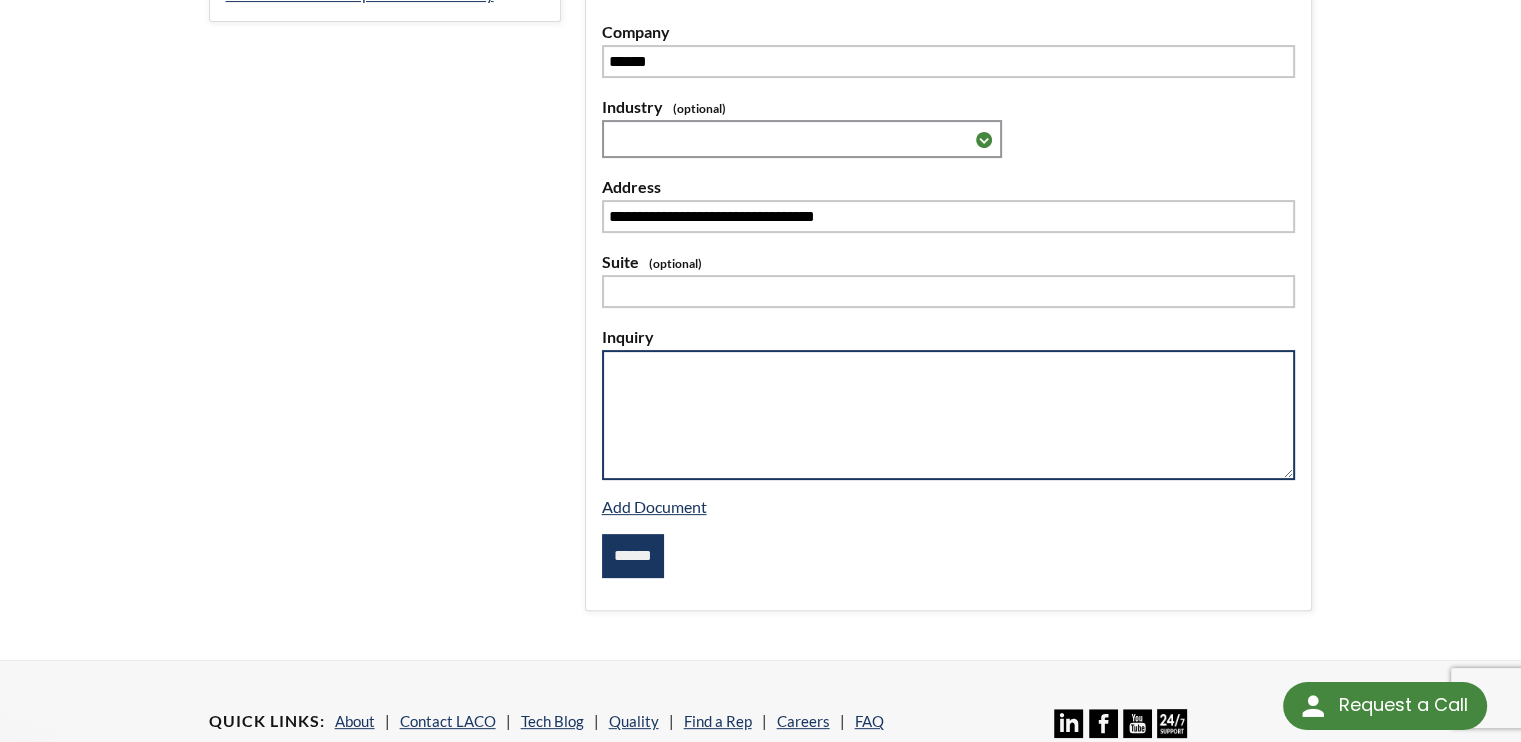 type on "**********" 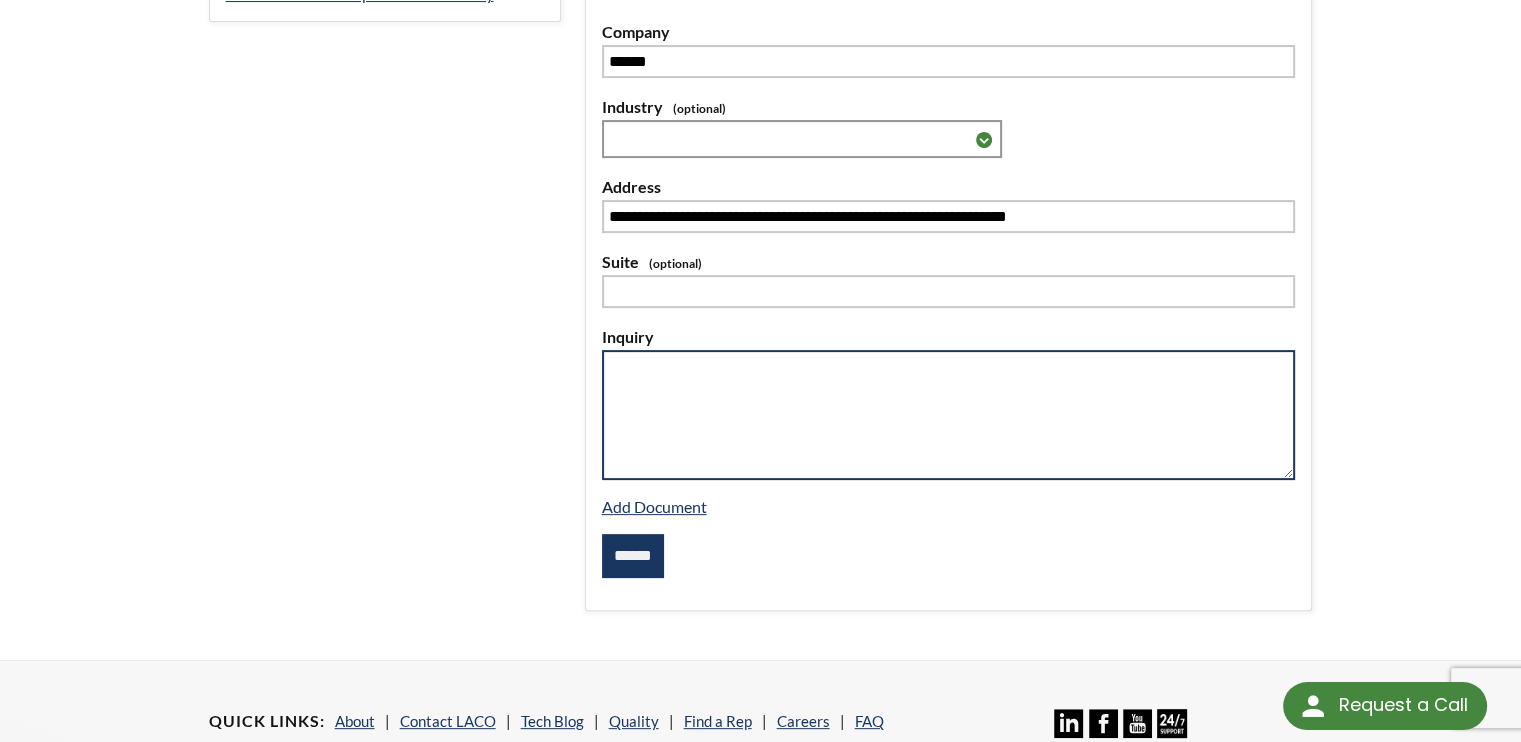 click at bounding box center (949, 415) 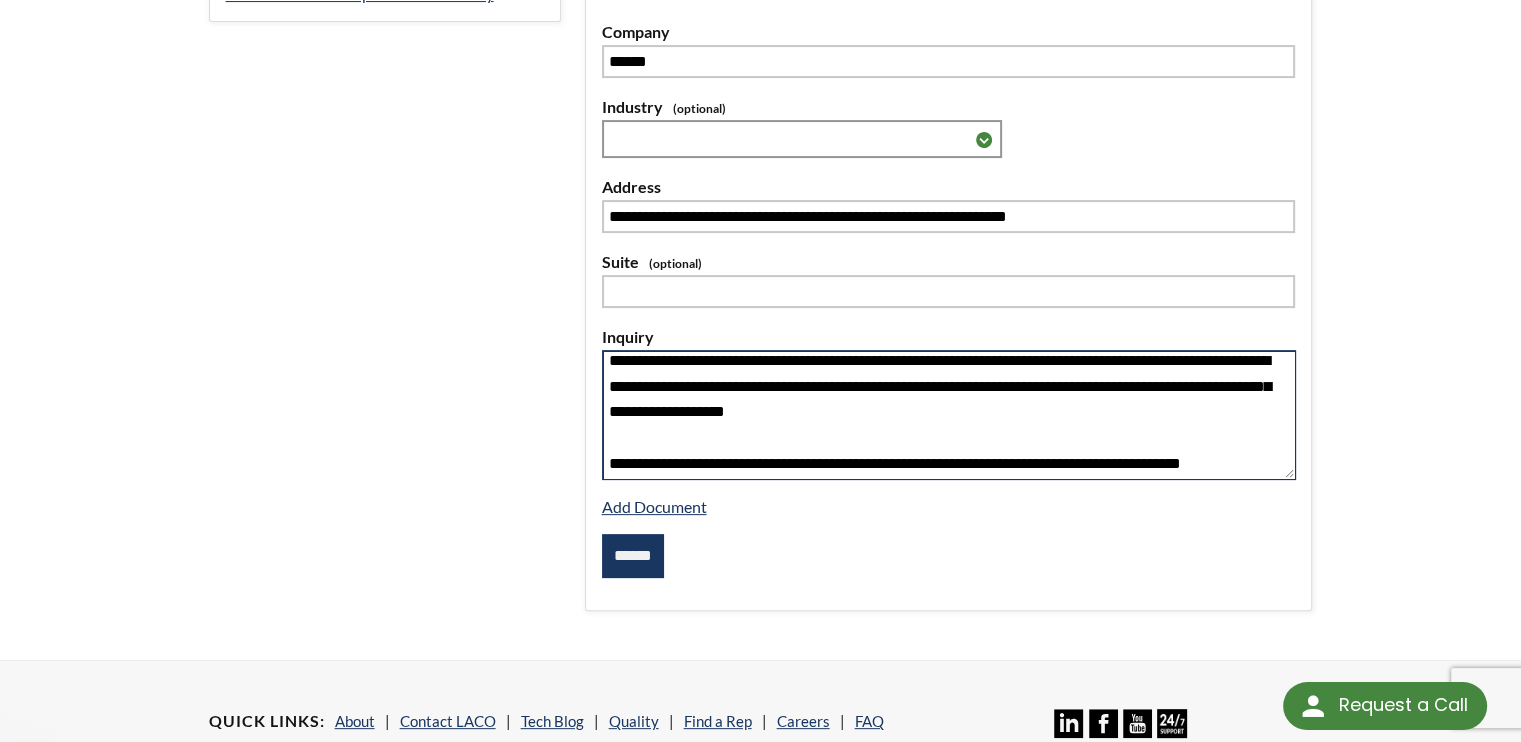 scroll, scrollTop: 0, scrollLeft: 0, axis: both 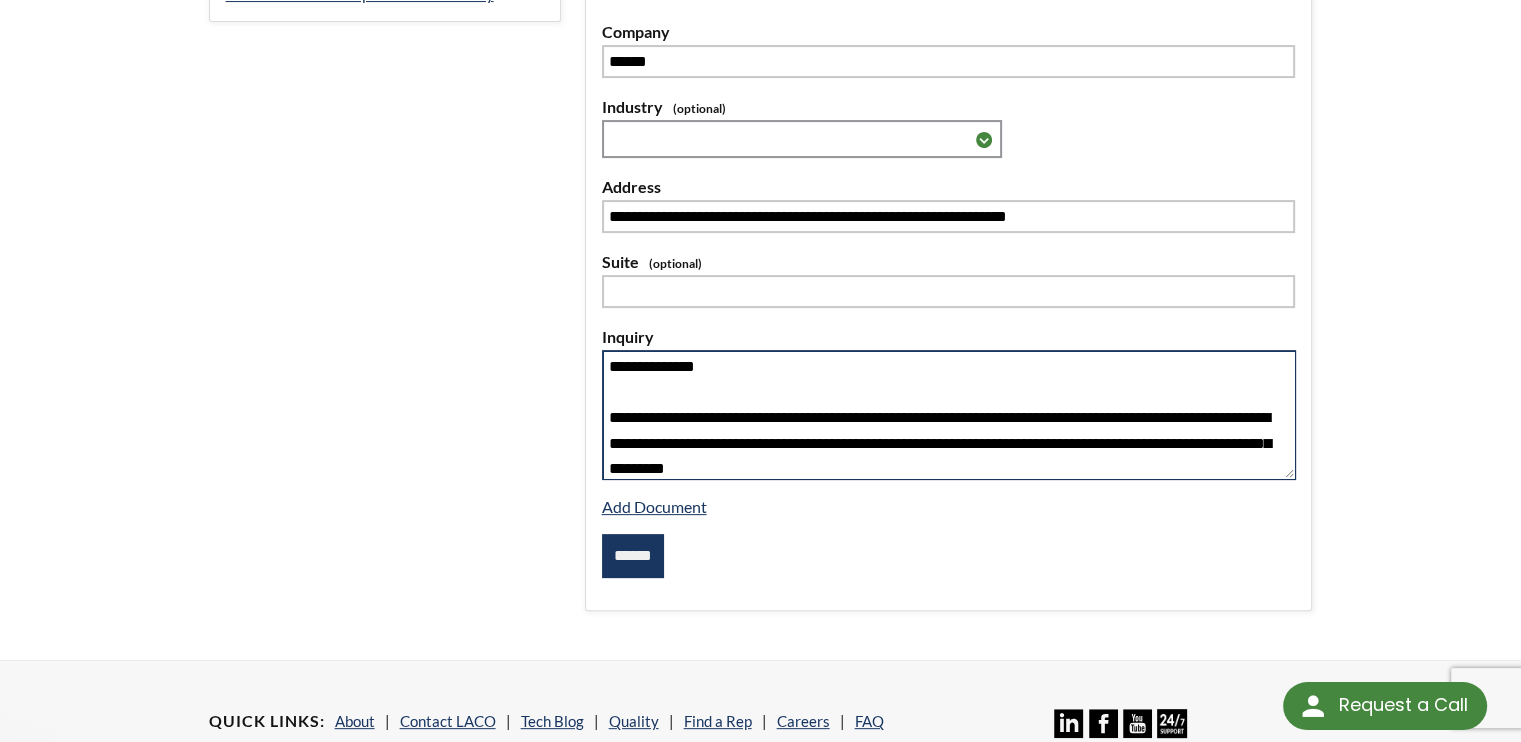 click on "**********" at bounding box center [949, 415] 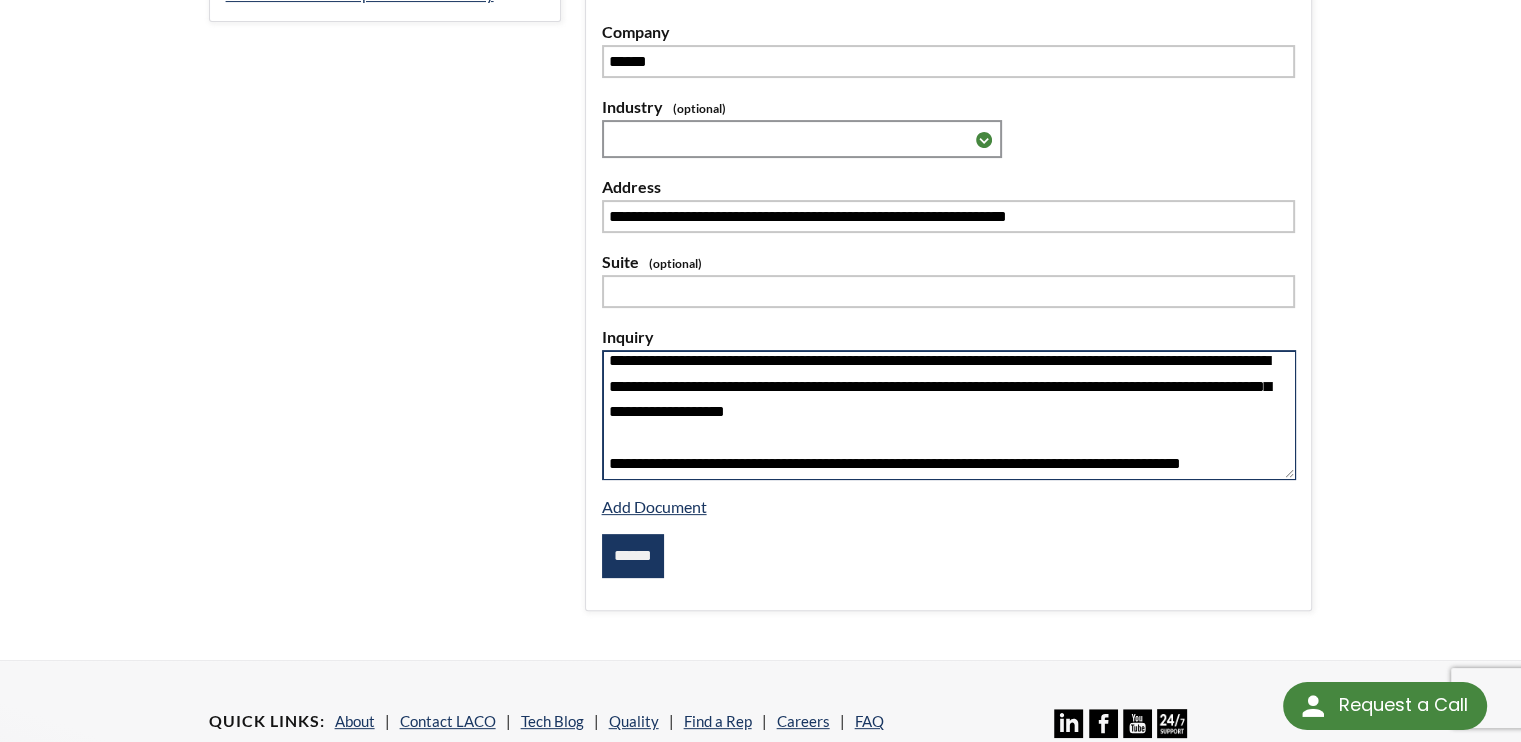 scroll, scrollTop: 337, scrollLeft: 0, axis: vertical 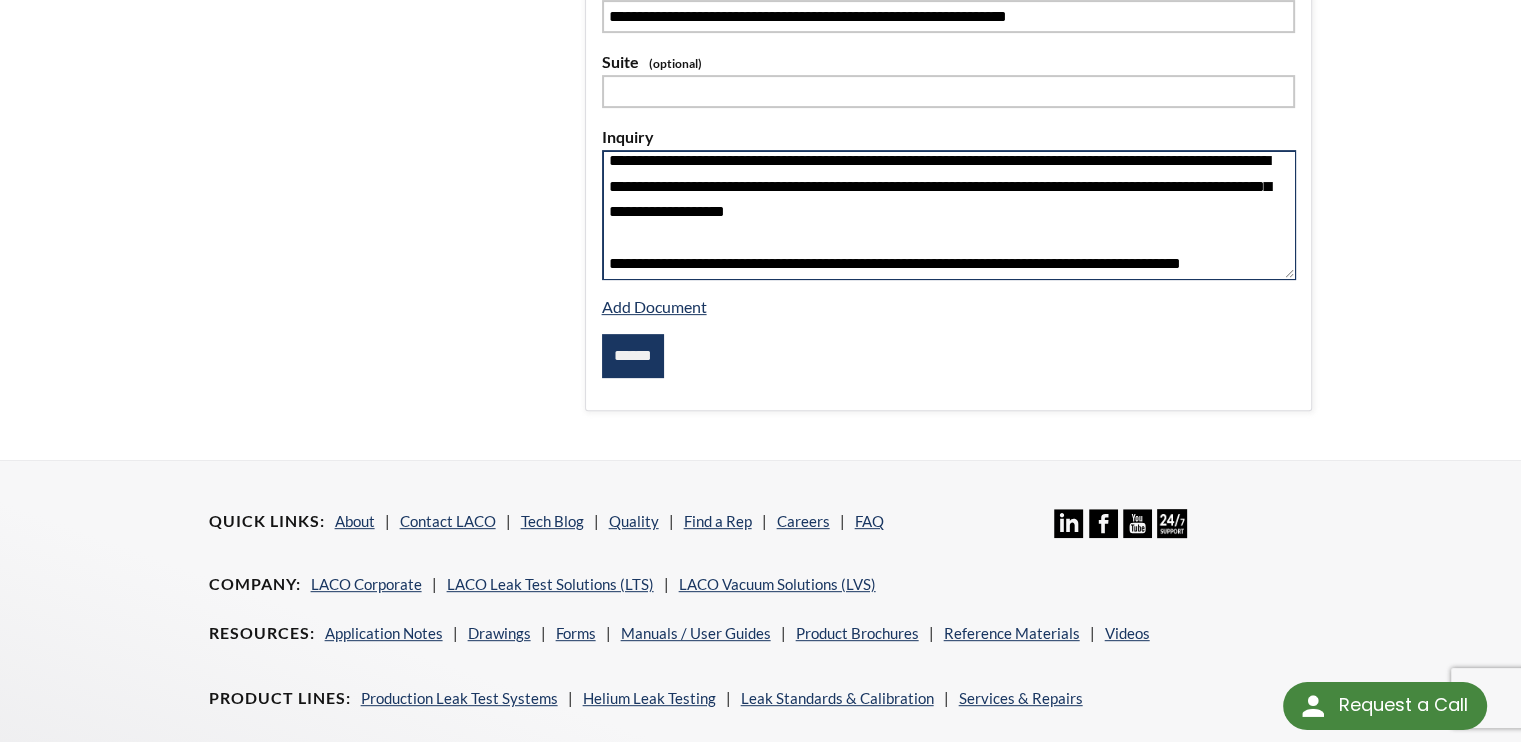 type on "**********" 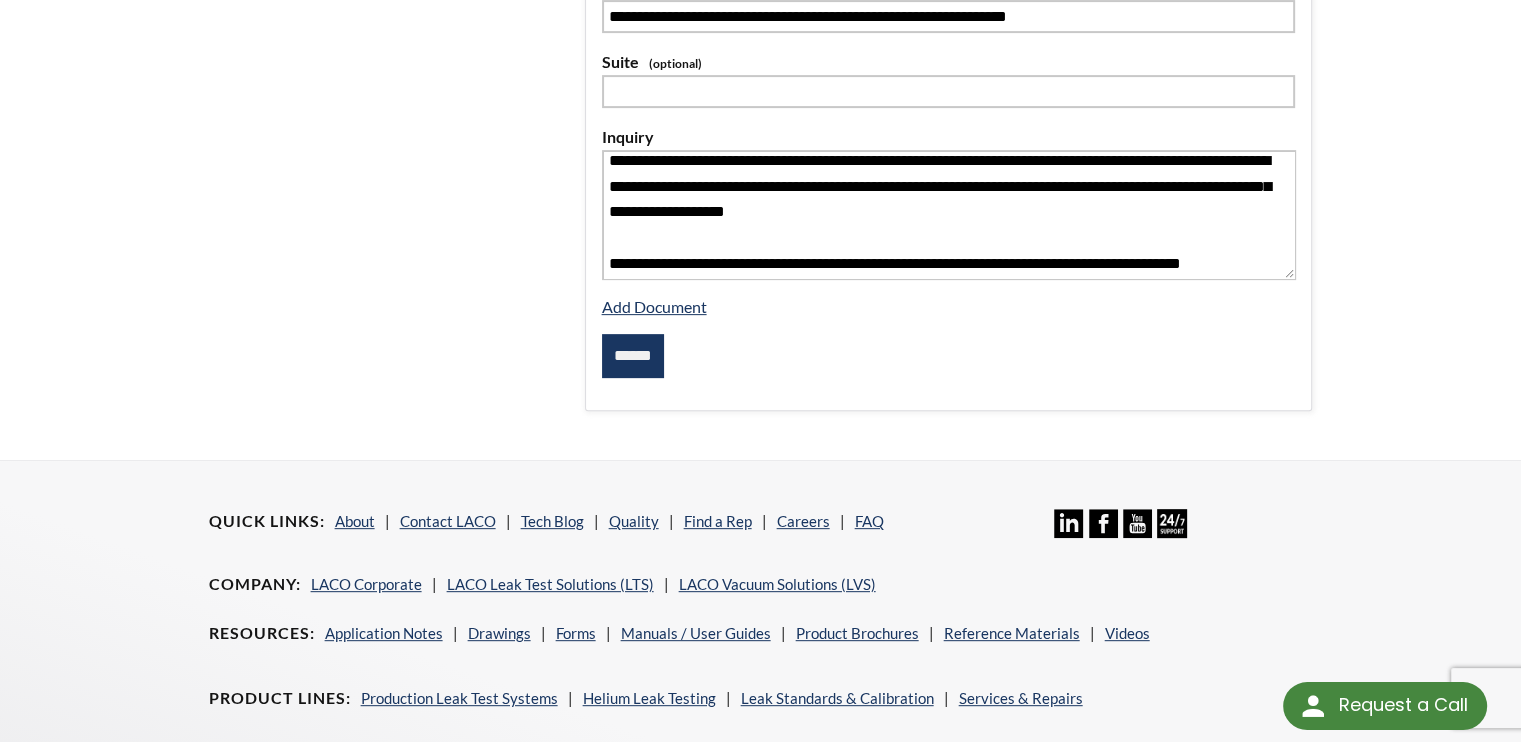 click on "******" at bounding box center (633, 356) 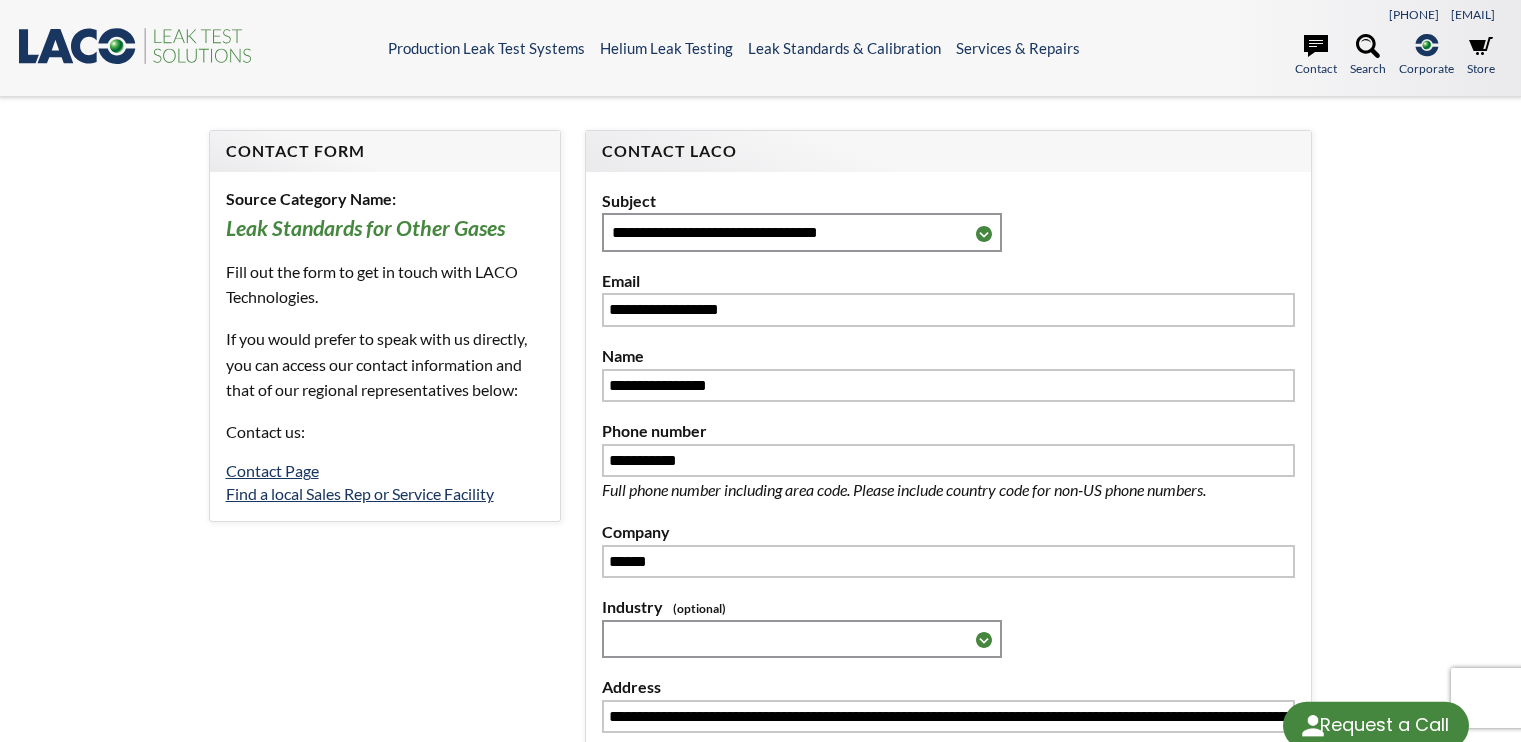scroll, scrollTop: 0, scrollLeft: 0, axis: both 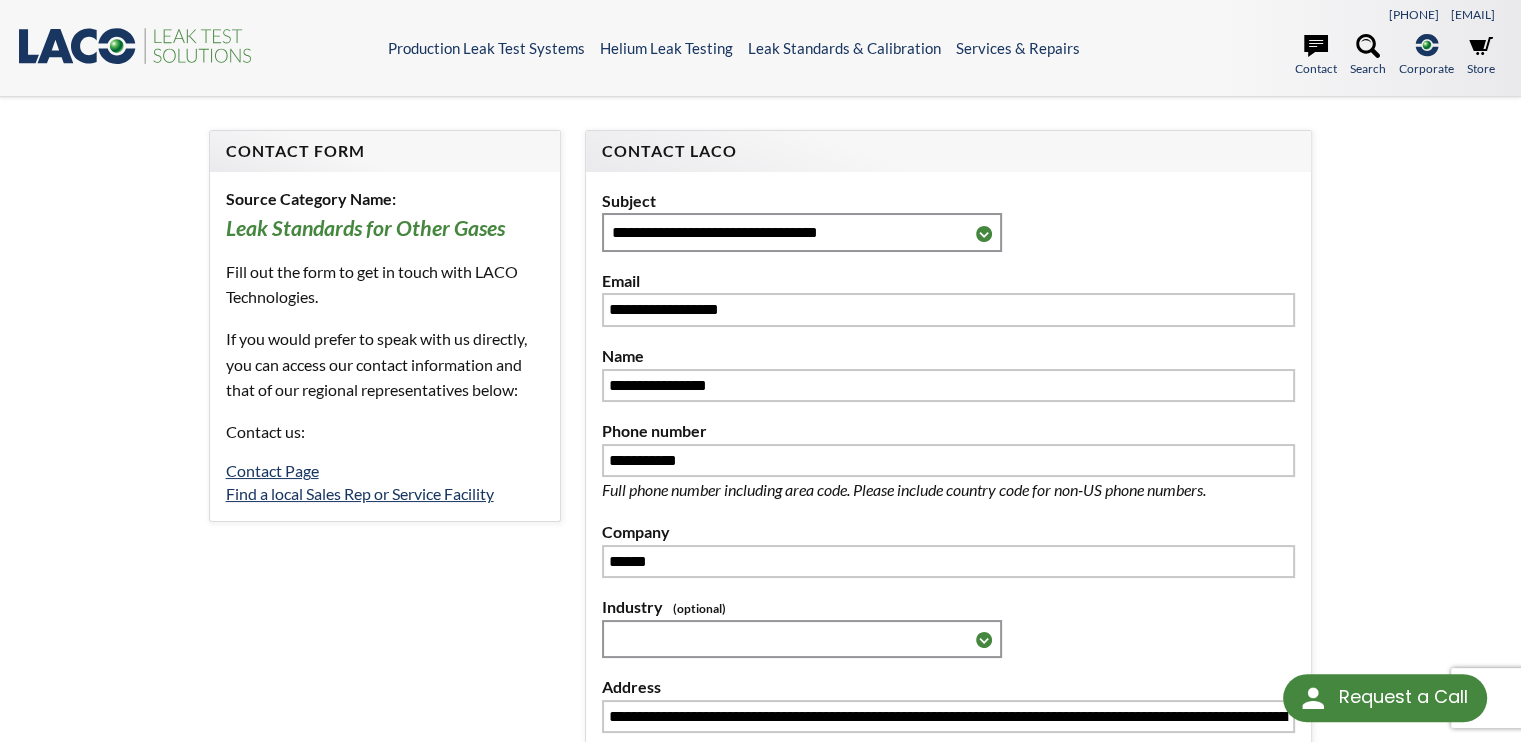 select 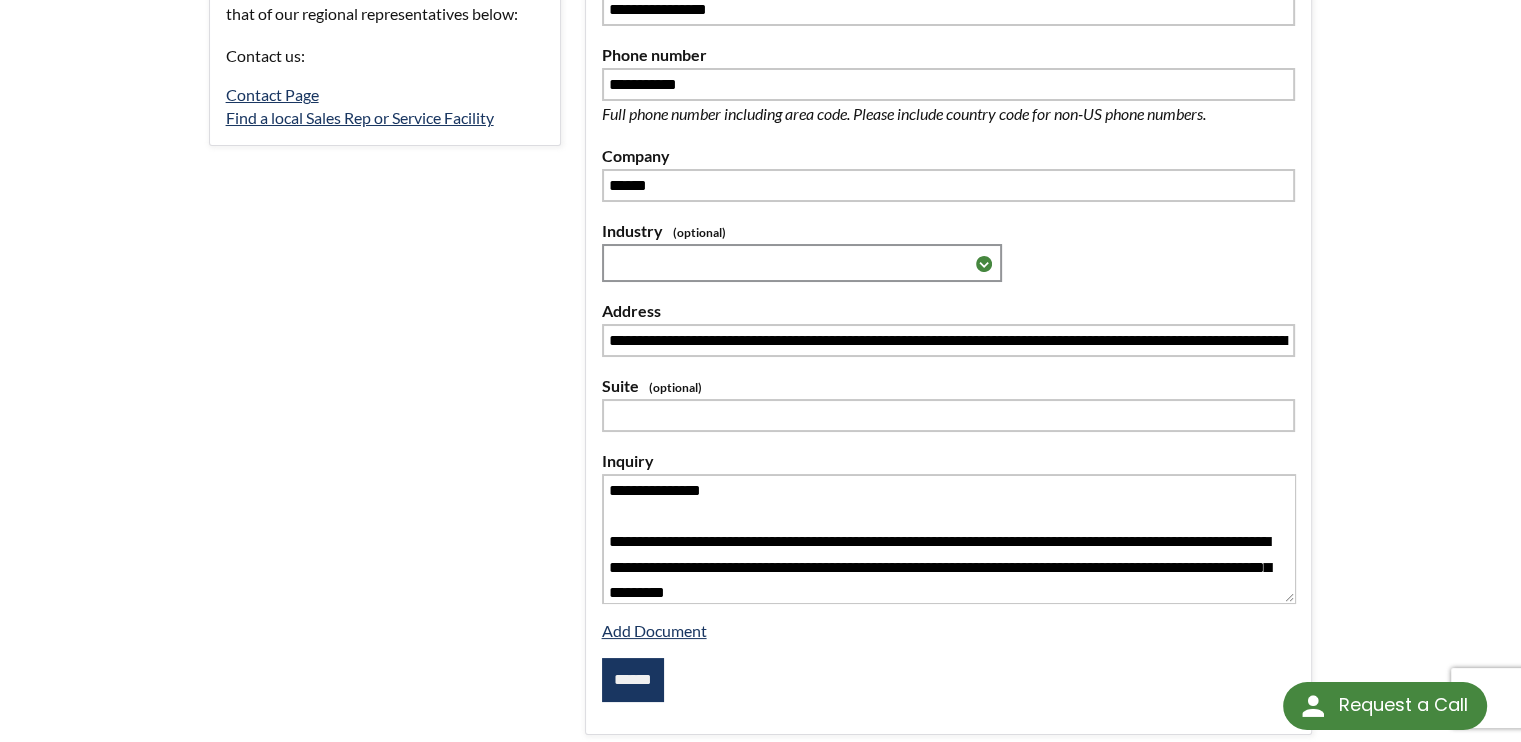 scroll, scrollTop: 300, scrollLeft: 0, axis: vertical 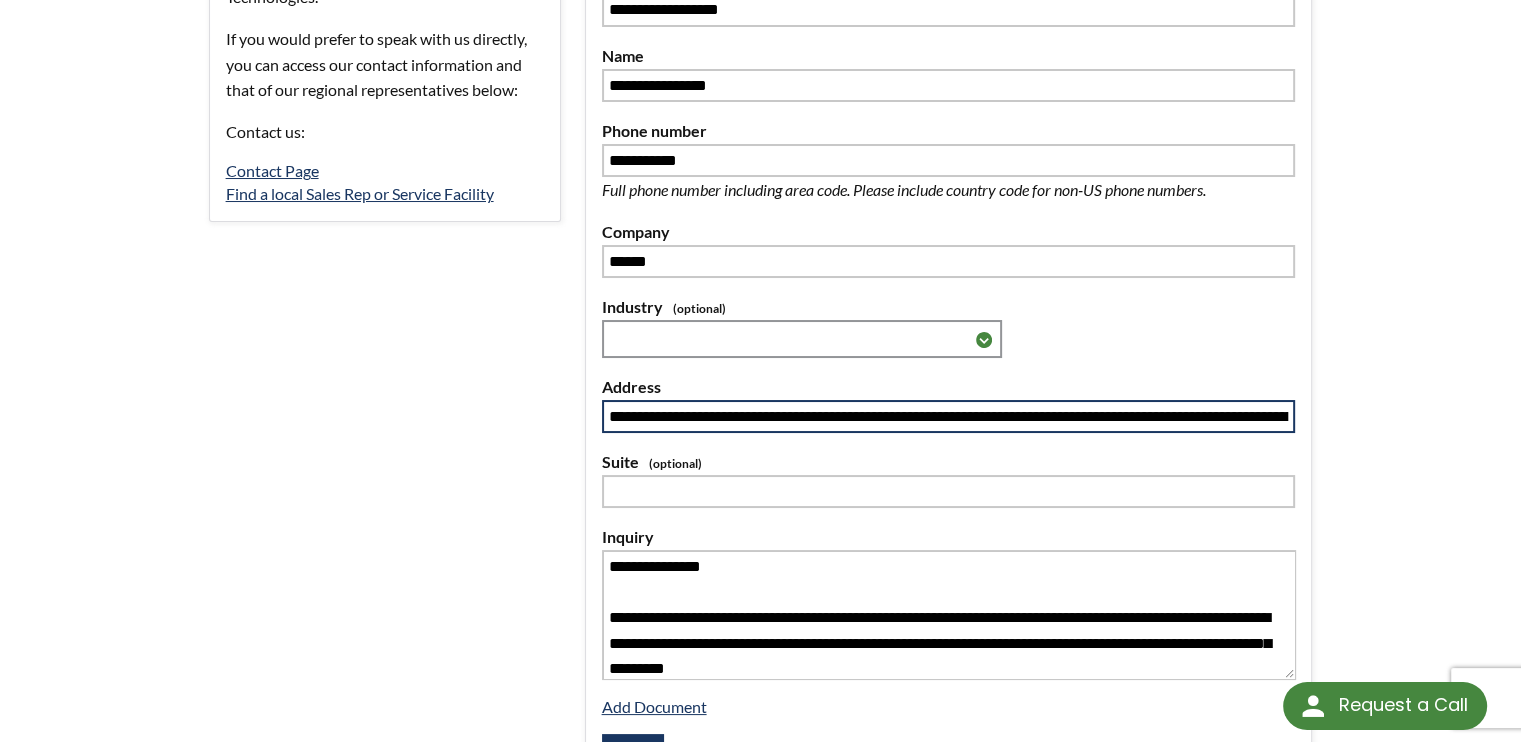 click at bounding box center [949, 417] 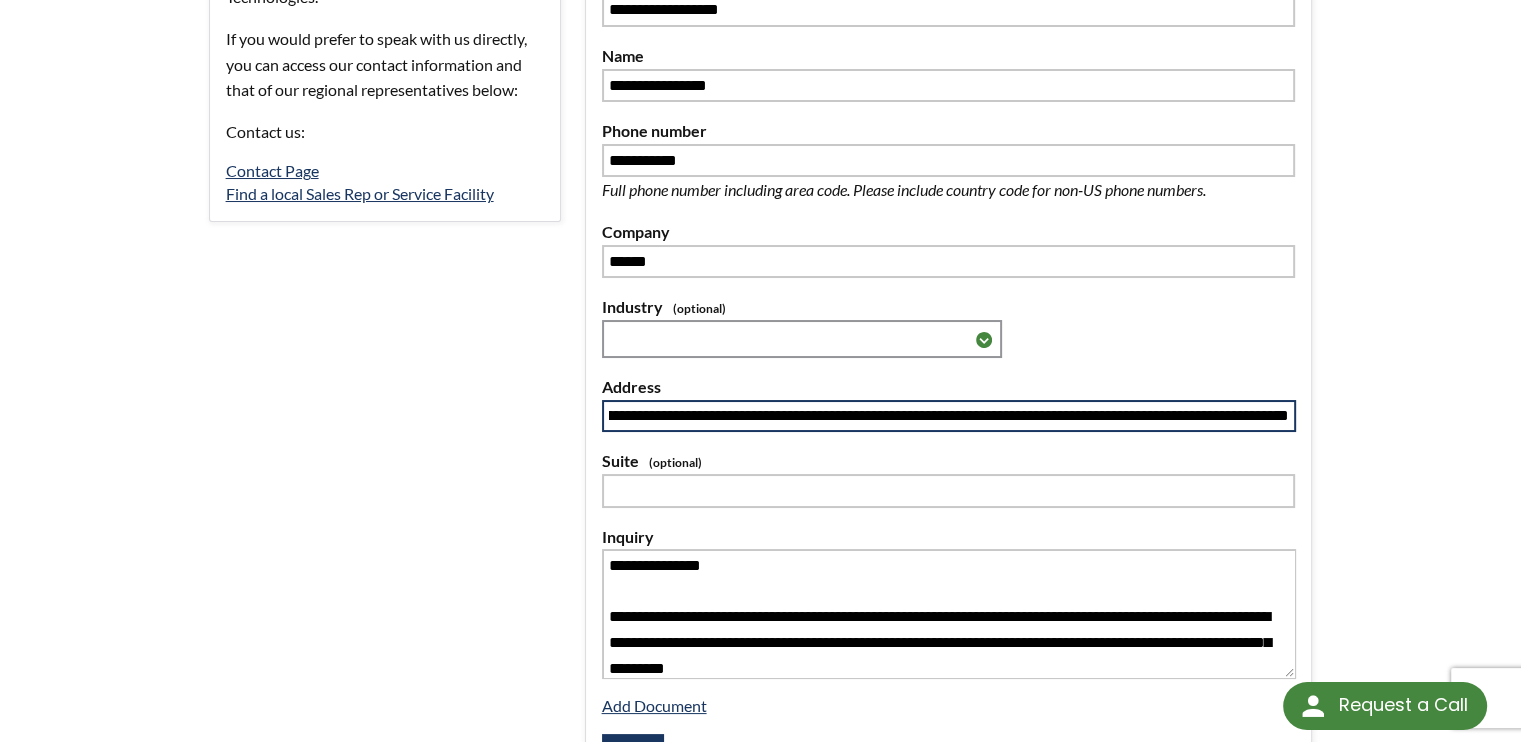 scroll, scrollTop: 0, scrollLeft: 13854, axis: horizontal 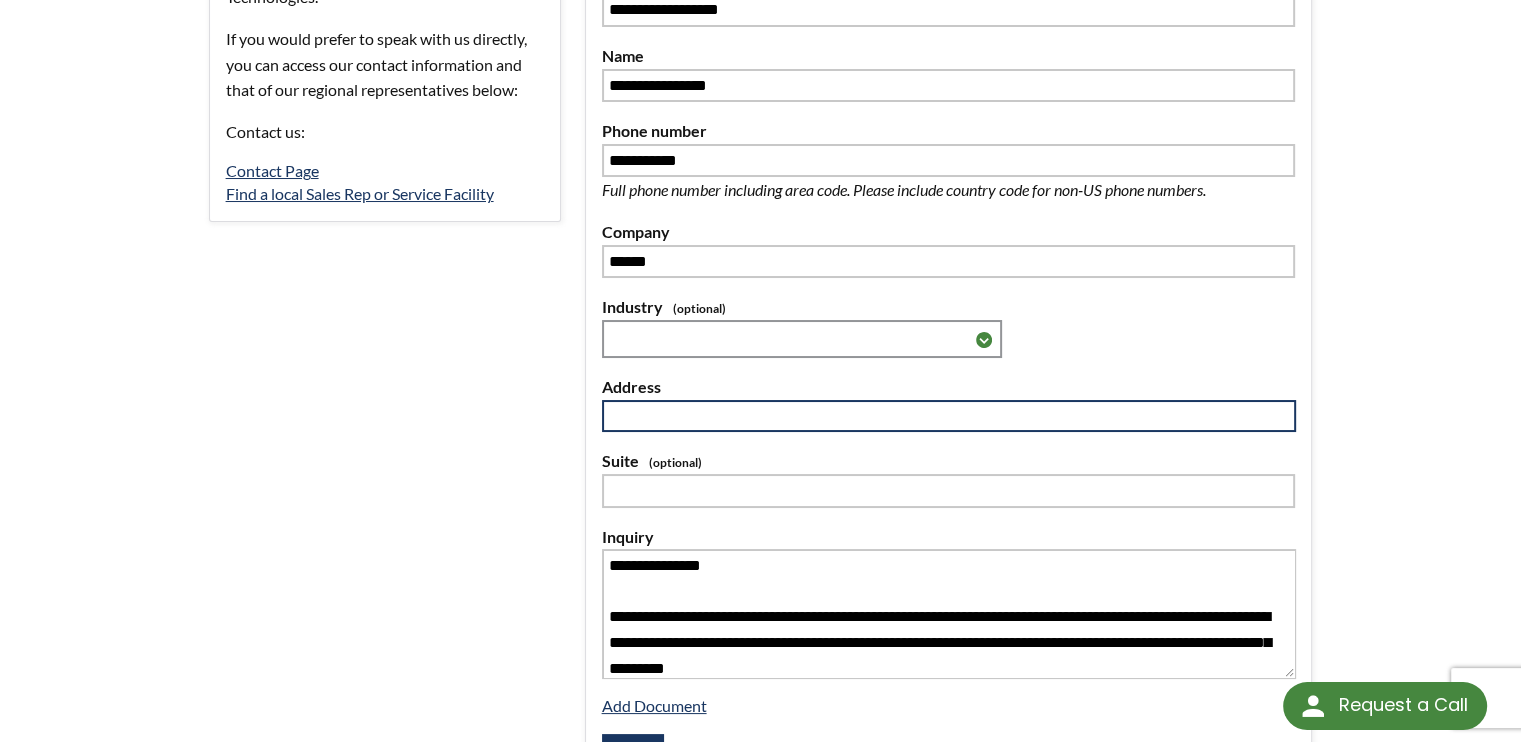 type 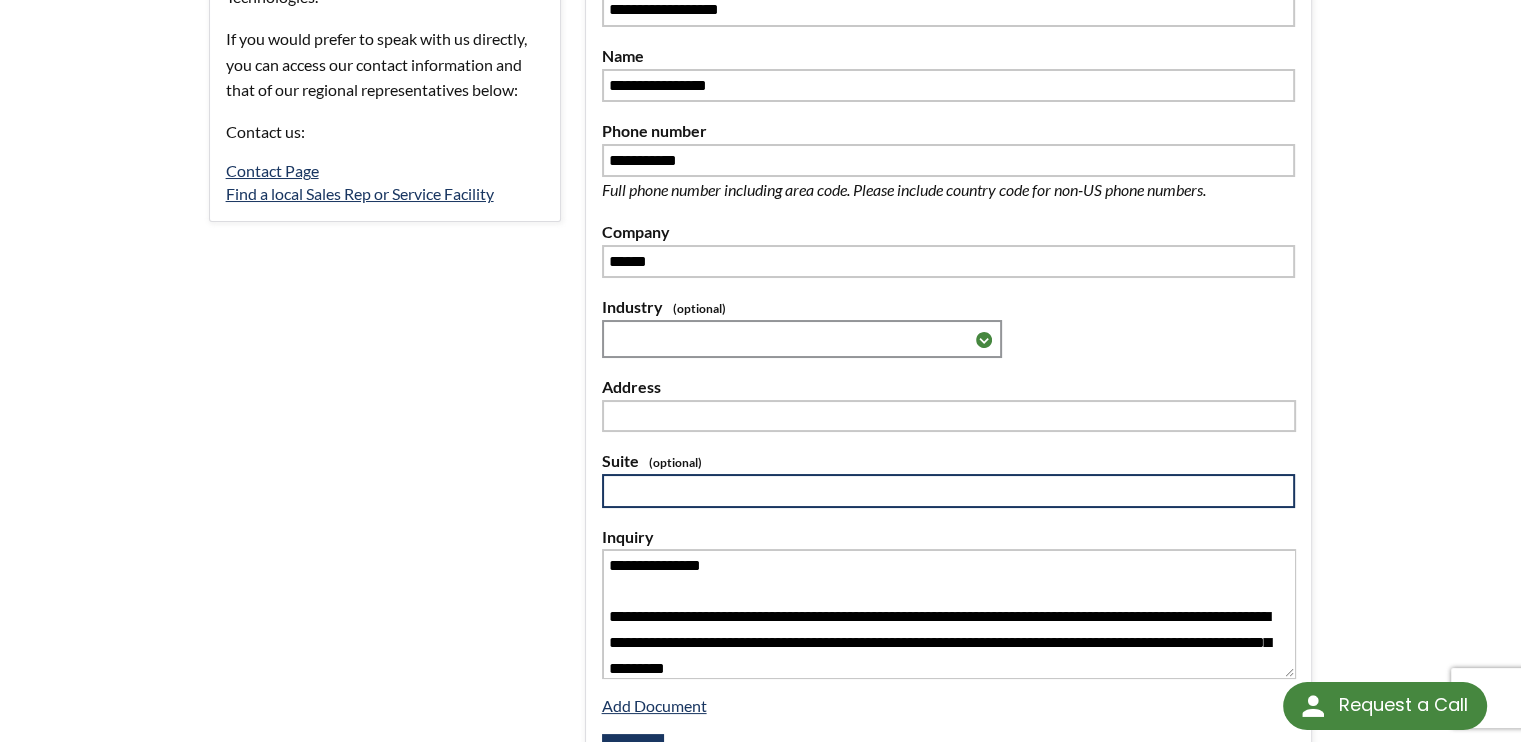 click at bounding box center [949, 491] 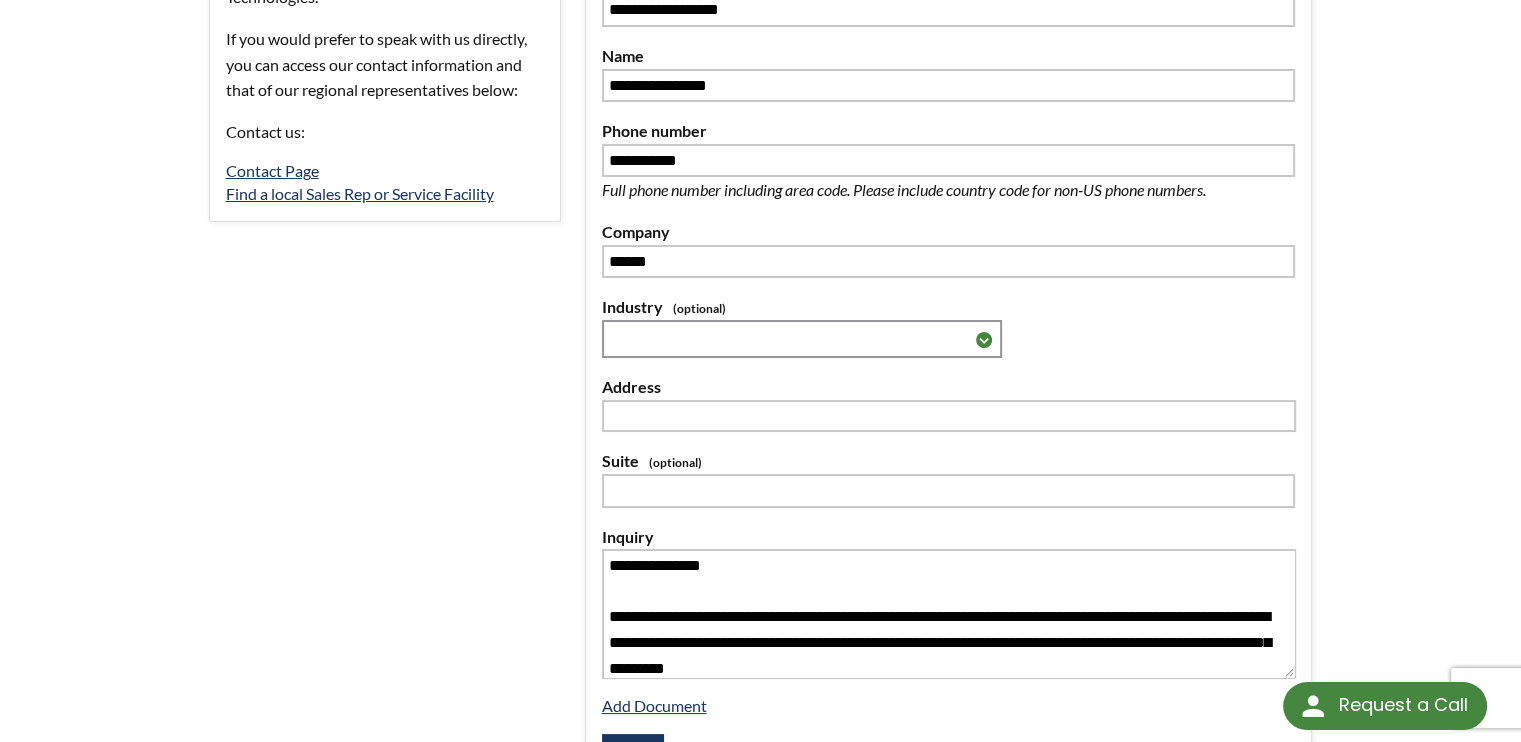 click on "**********" at bounding box center [761, 328] 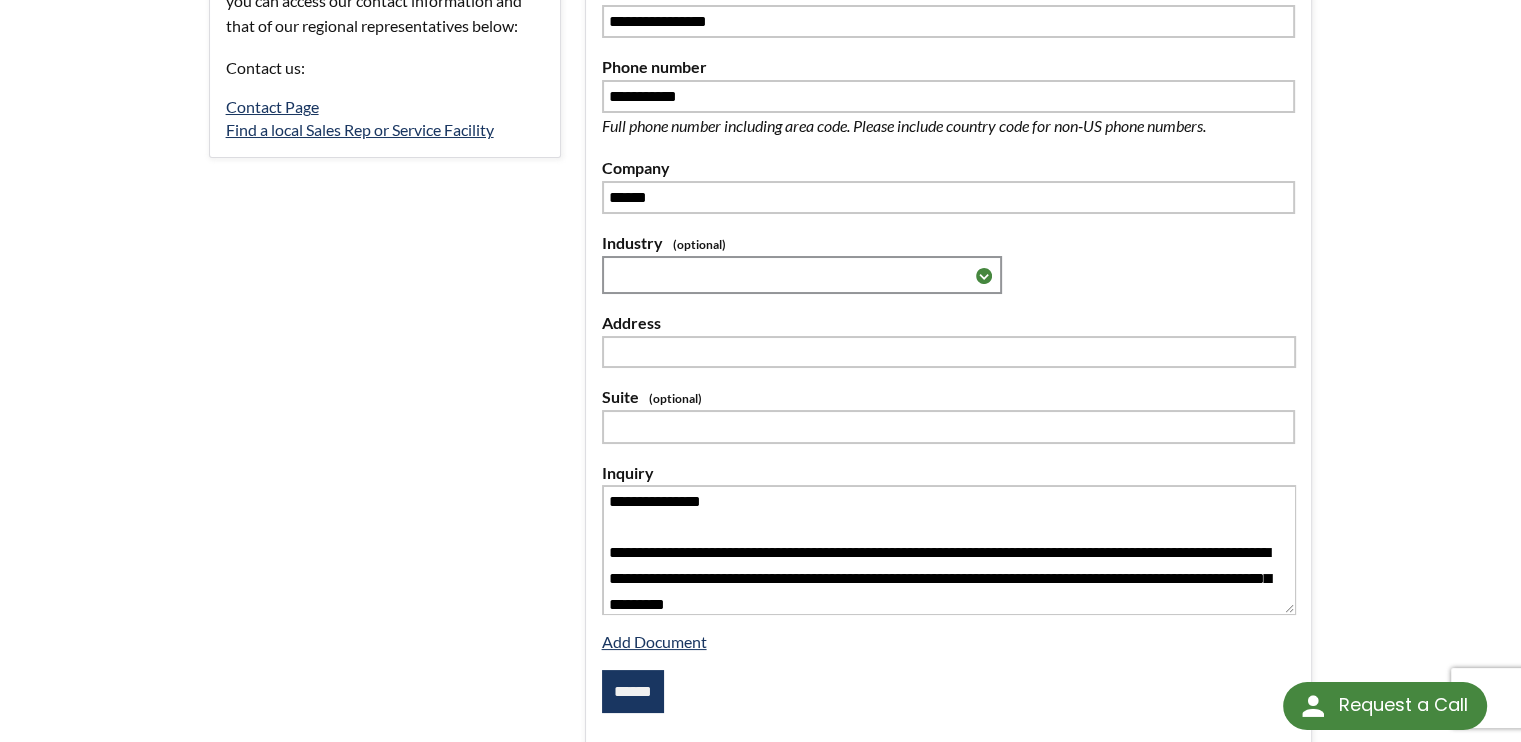 scroll, scrollTop: 400, scrollLeft: 0, axis: vertical 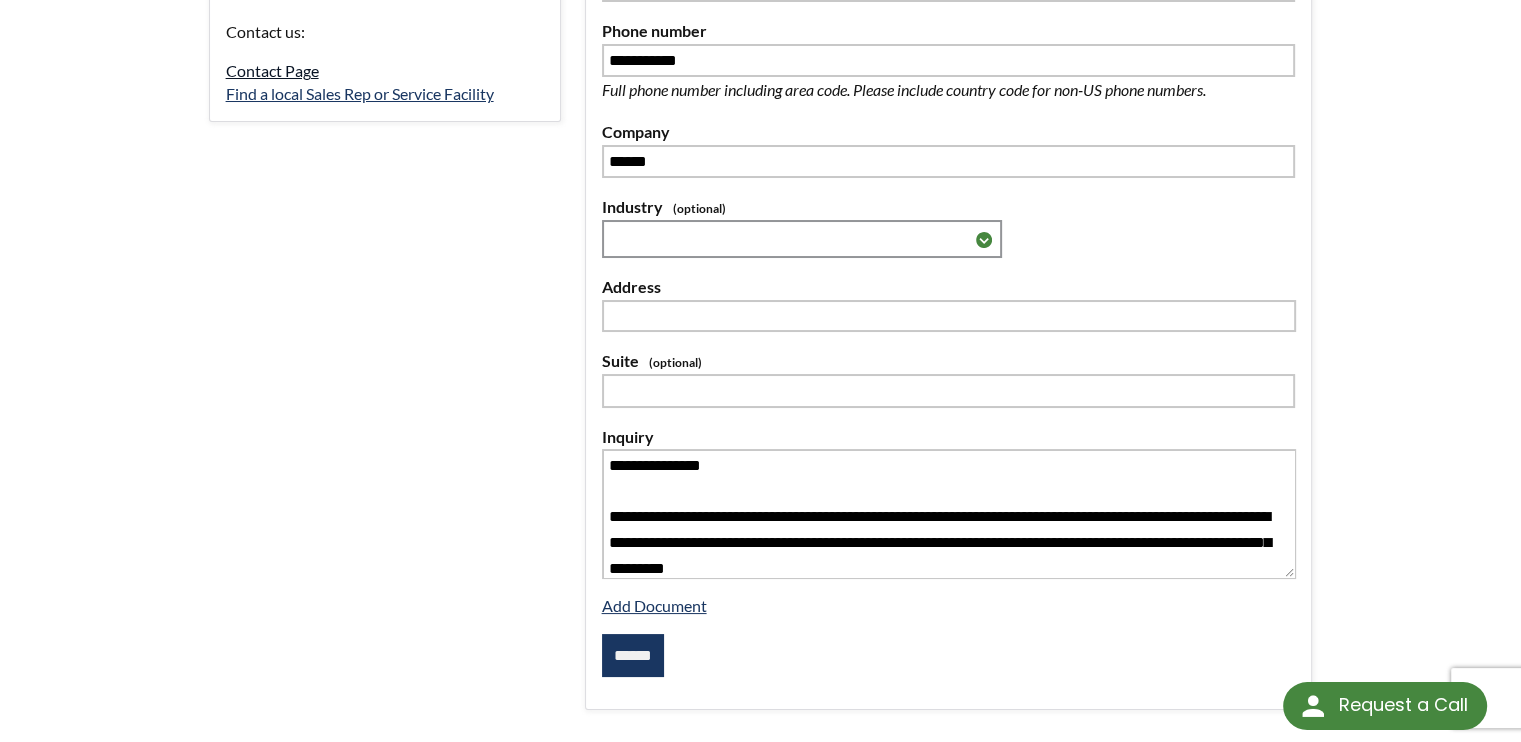 click on "Contact Page" at bounding box center [272, 70] 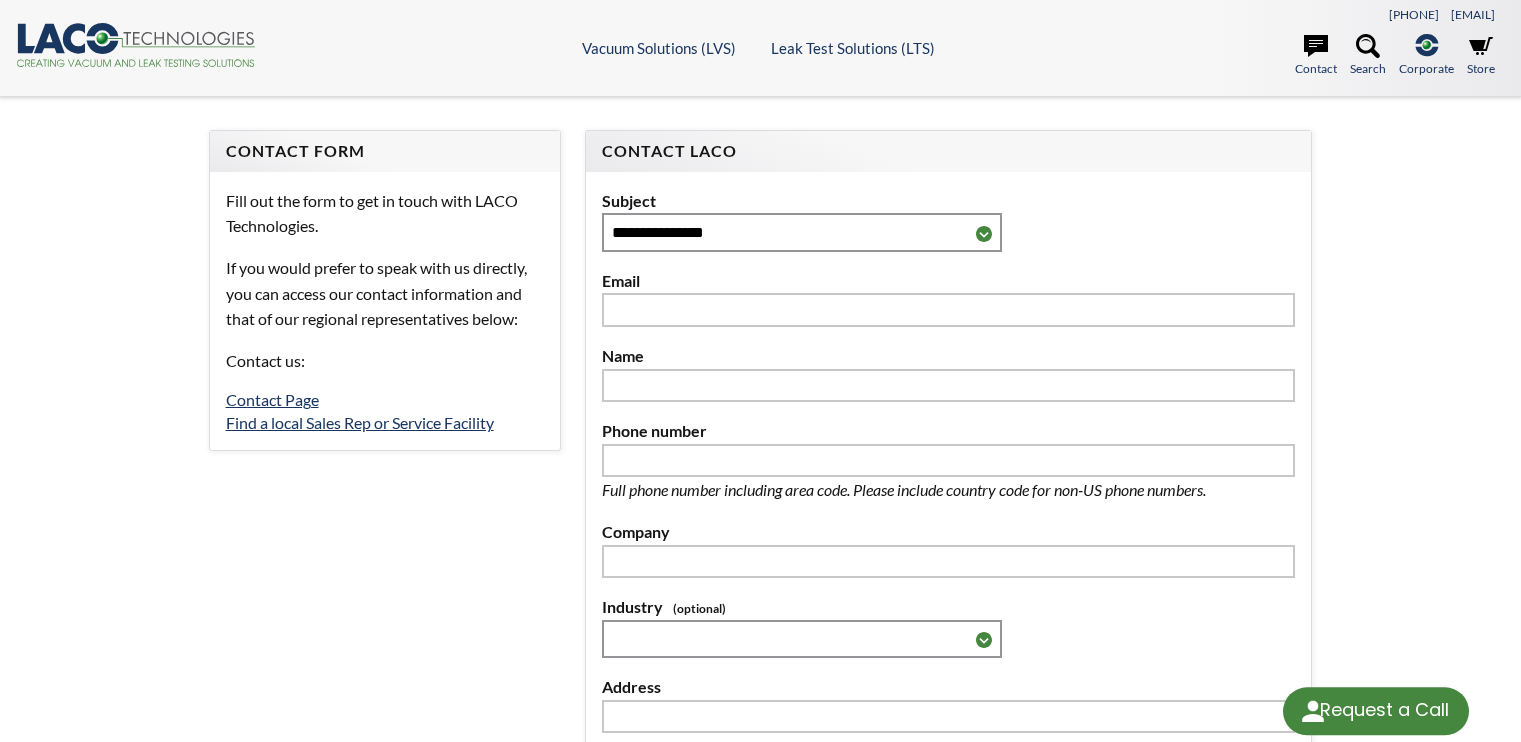 scroll, scrollTop: 0, scrollLeft: 0, axis: both 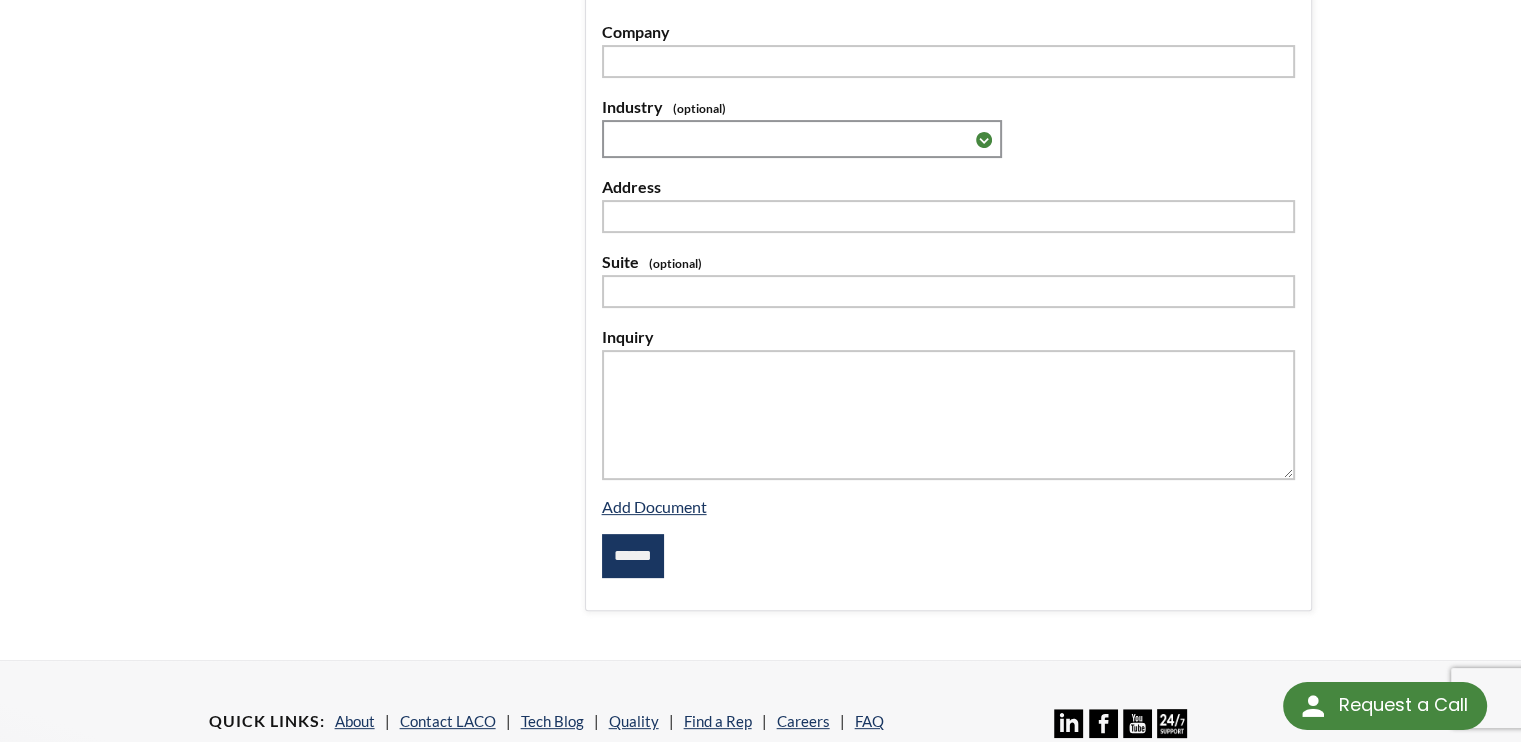 select 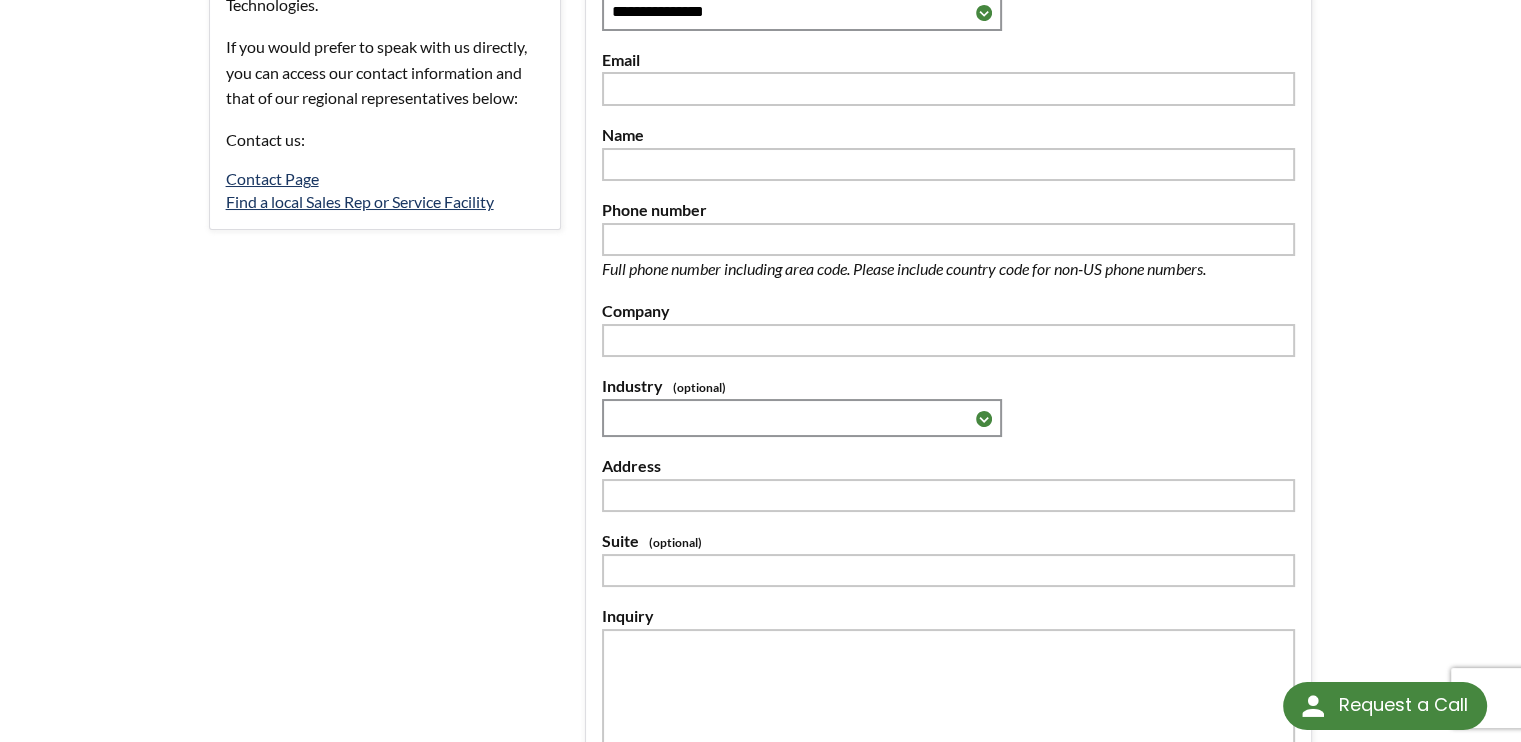 scroll, scrollTop: 200, scrollLeft: 0, axis: vertical 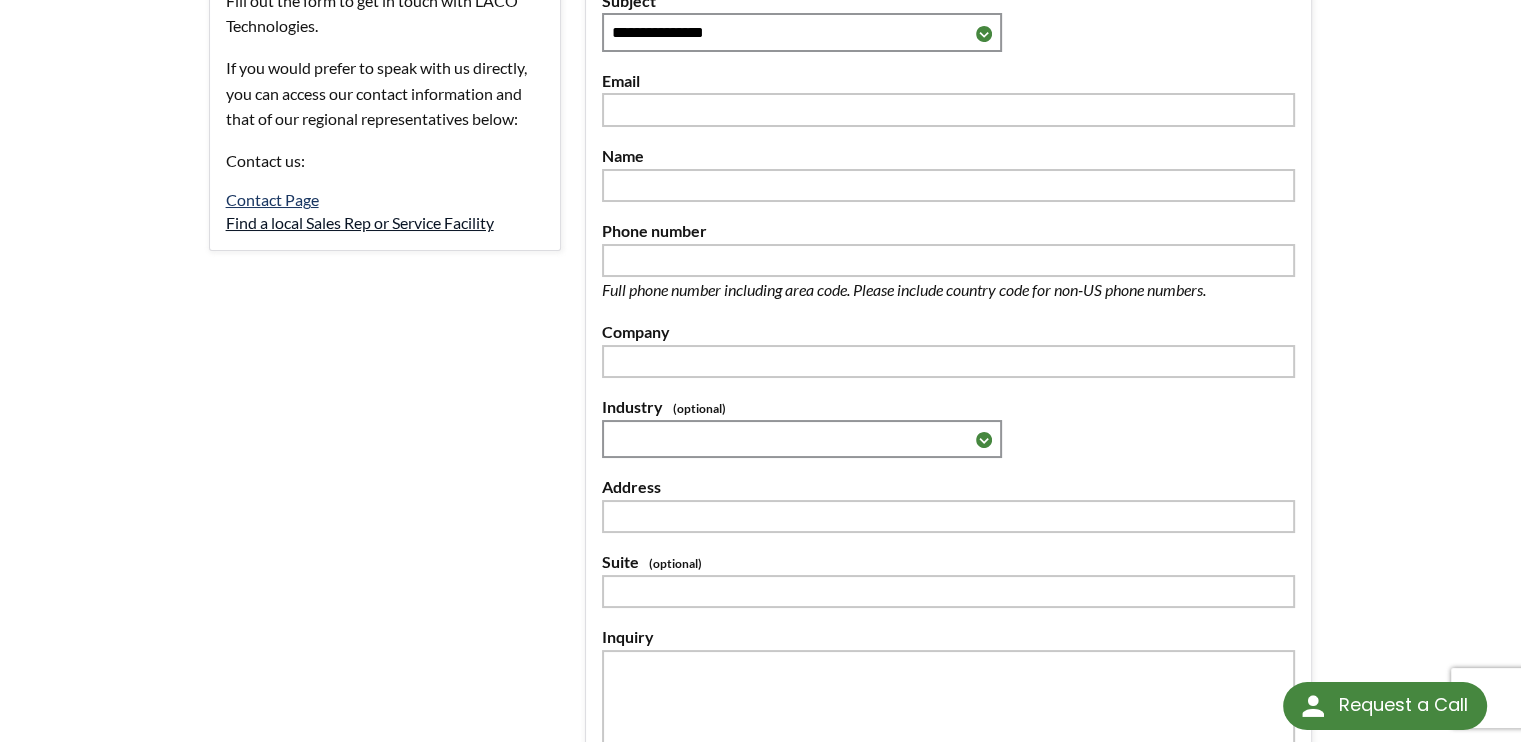 click on "Find a local Sales Rep or Service Facility" at bounding box center (360, 222) 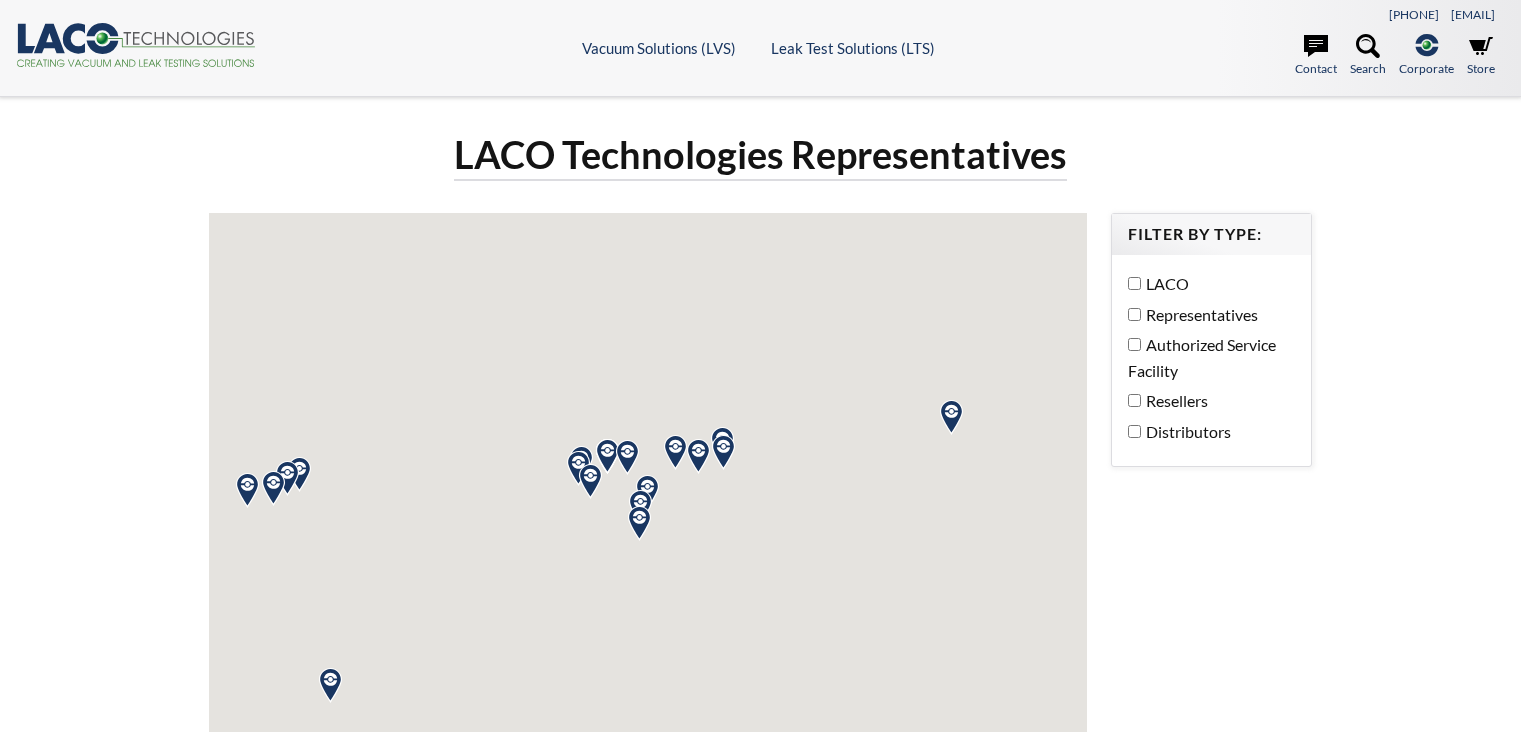 scroll, scrollTop: 0, scrollLeft: 0, axis: both 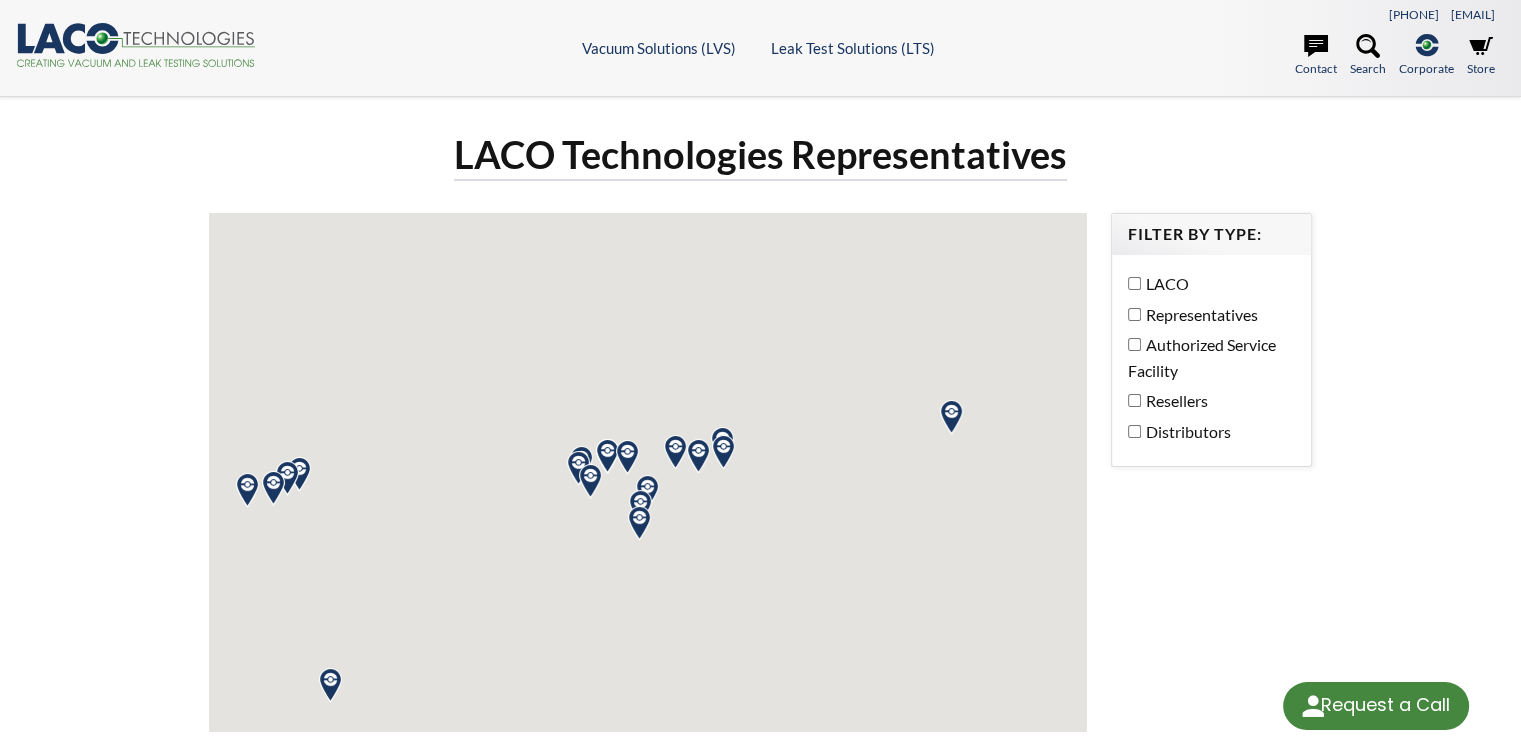 select 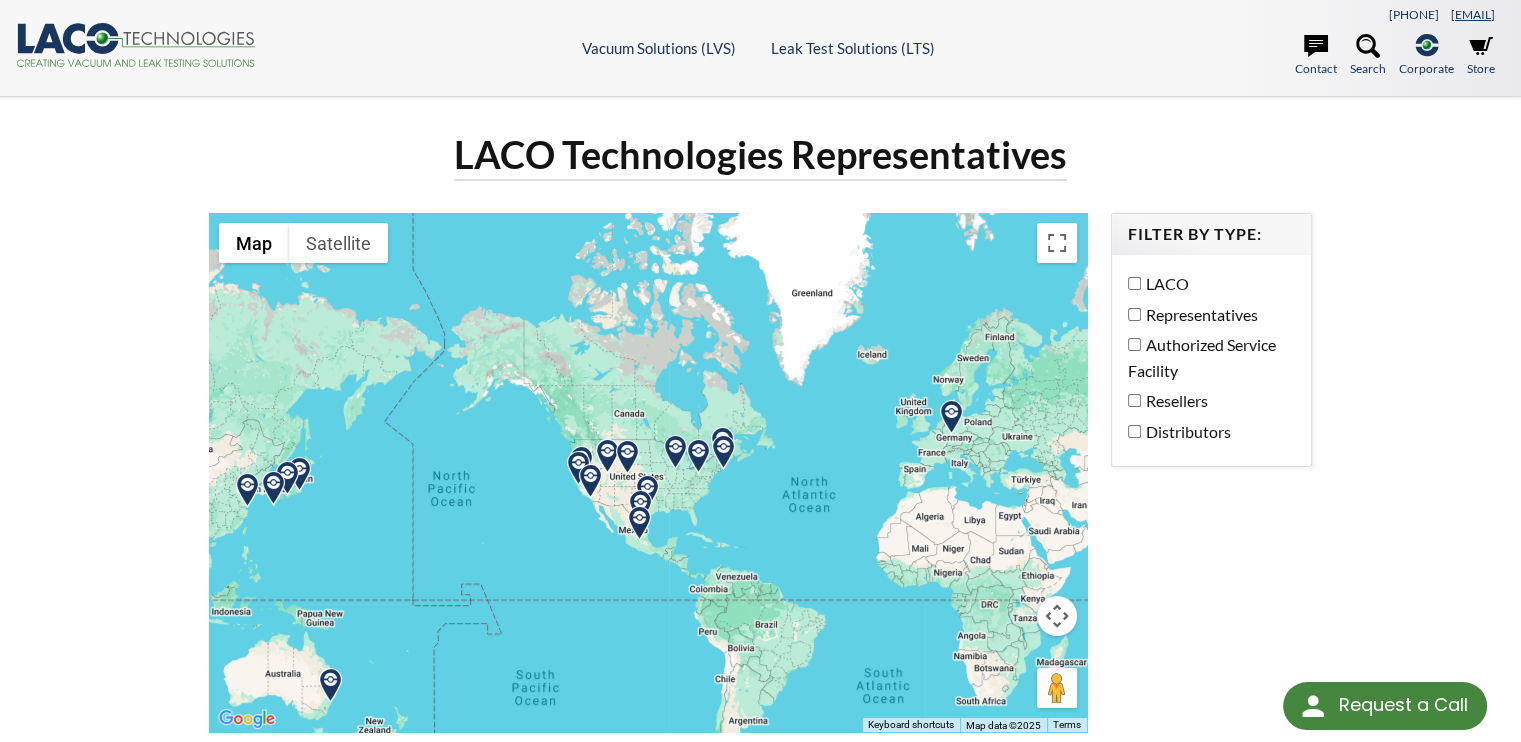 click on "[EMAIL]" at bounding box center (1473, 14) 